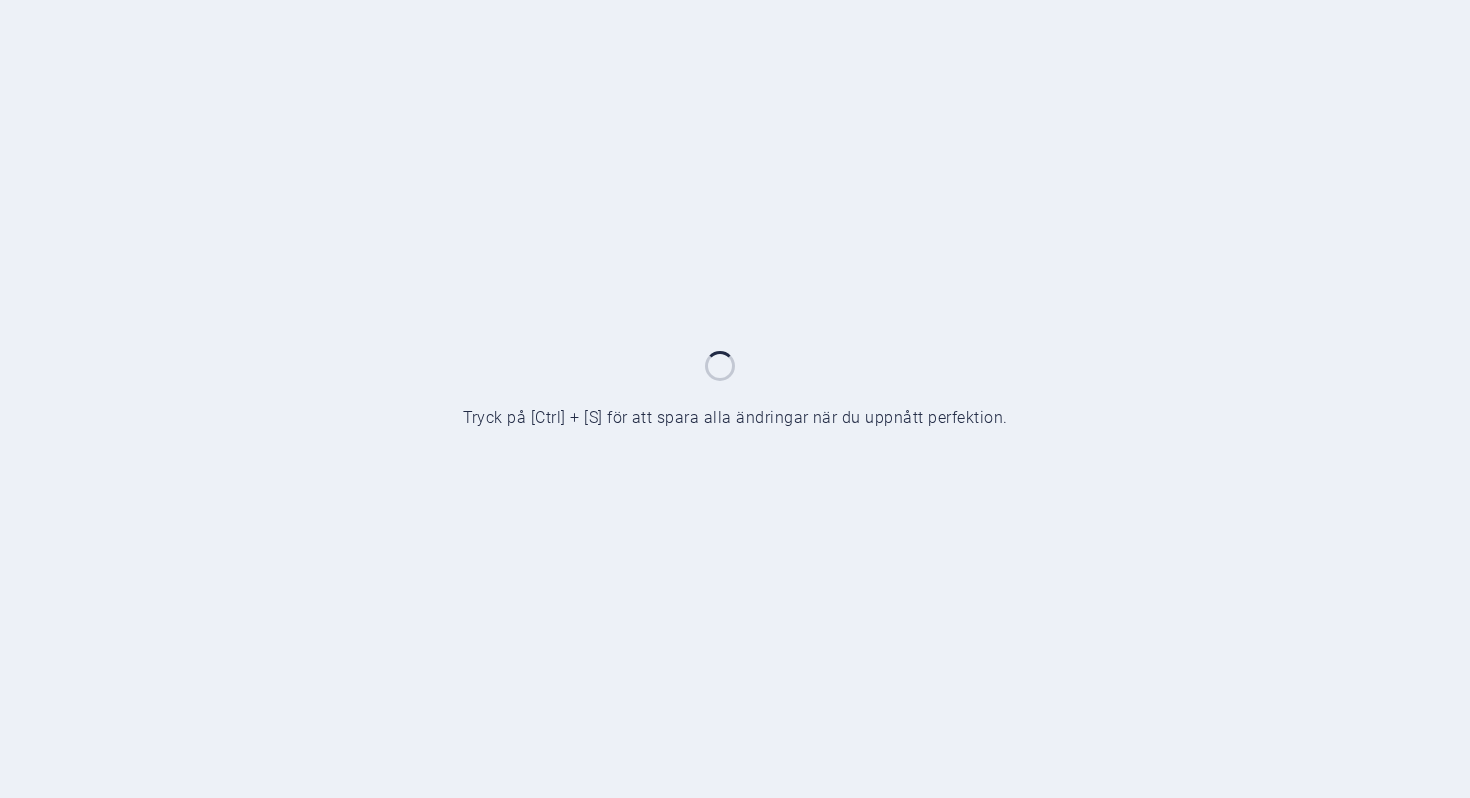 scroll, scrollTop: 0, scrollLeft: 0, axis: both 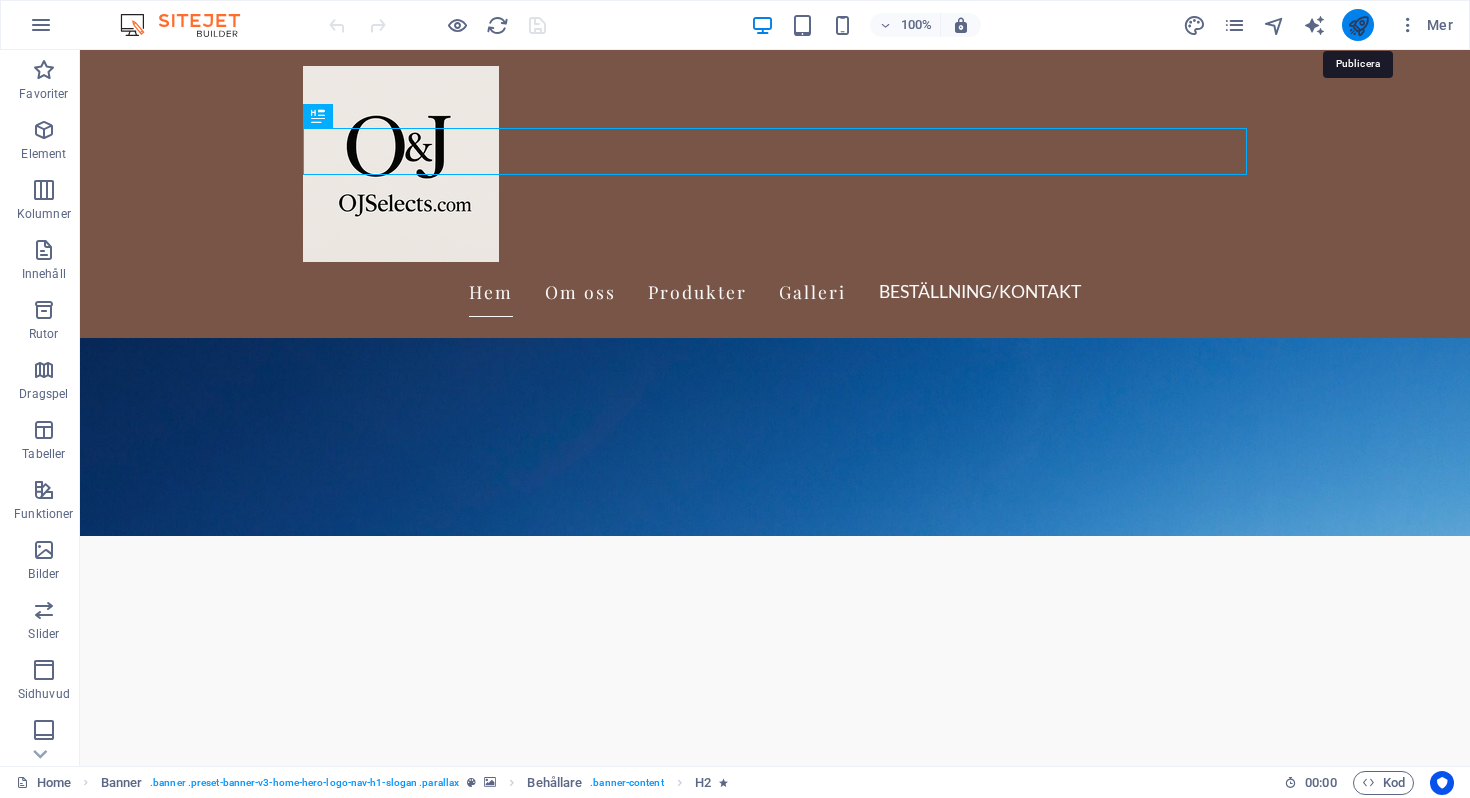 click at bounding box center (1358, 25) 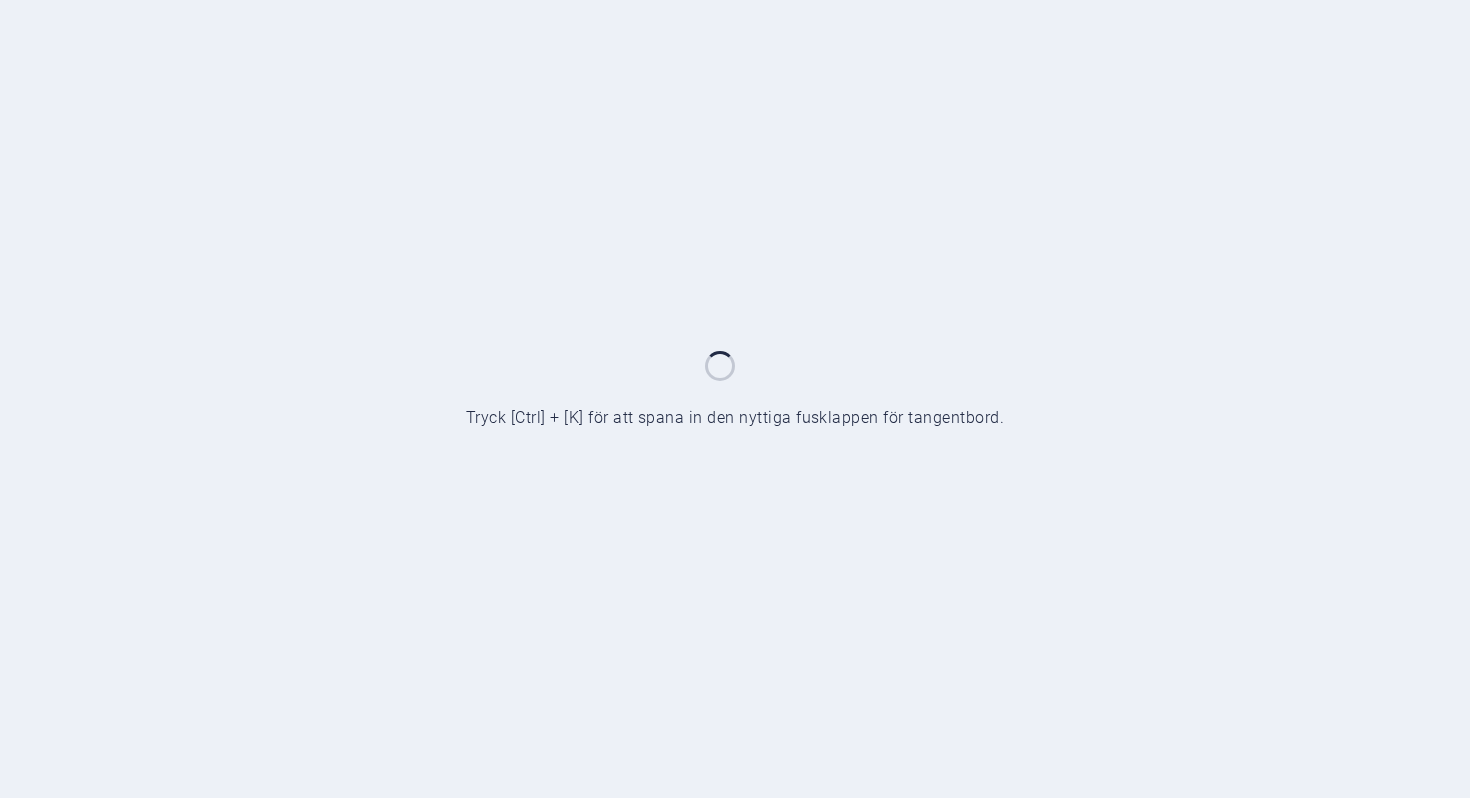 scroll, scrollTop: 0, scrollLeft: 0, axis: both 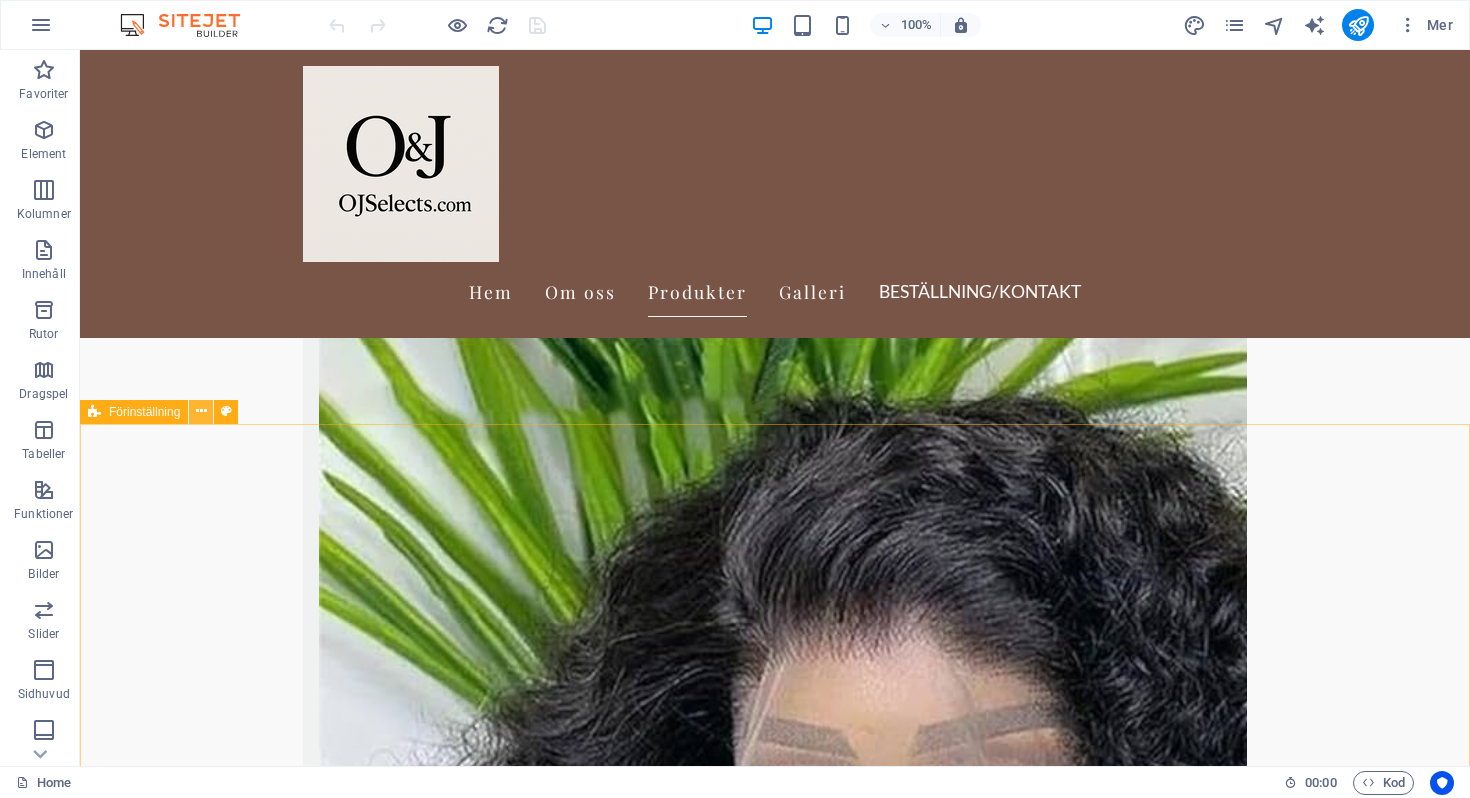 click at bounding box center [201, 411] 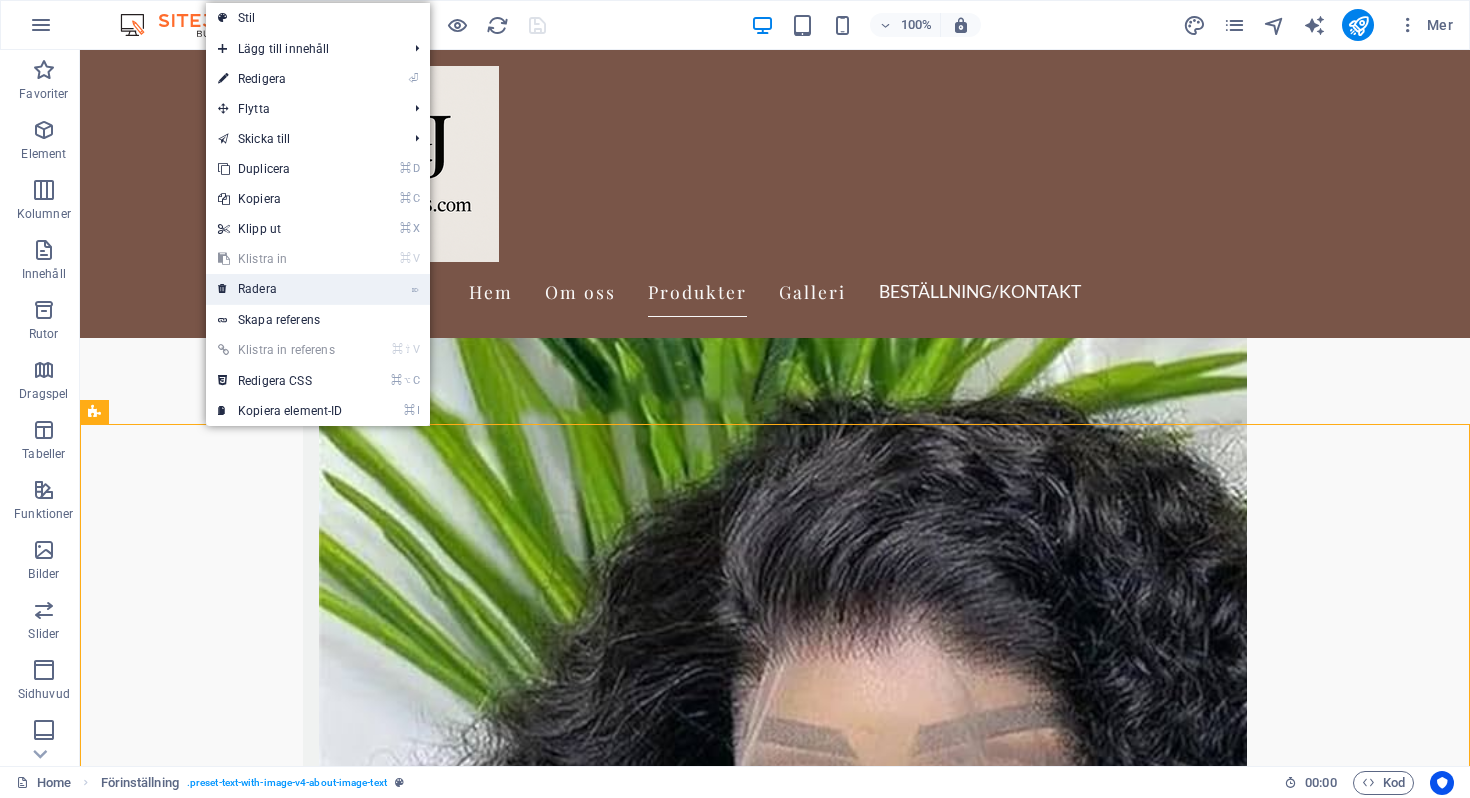 click on "⌦  Radera" at bounding box center (280, 289) 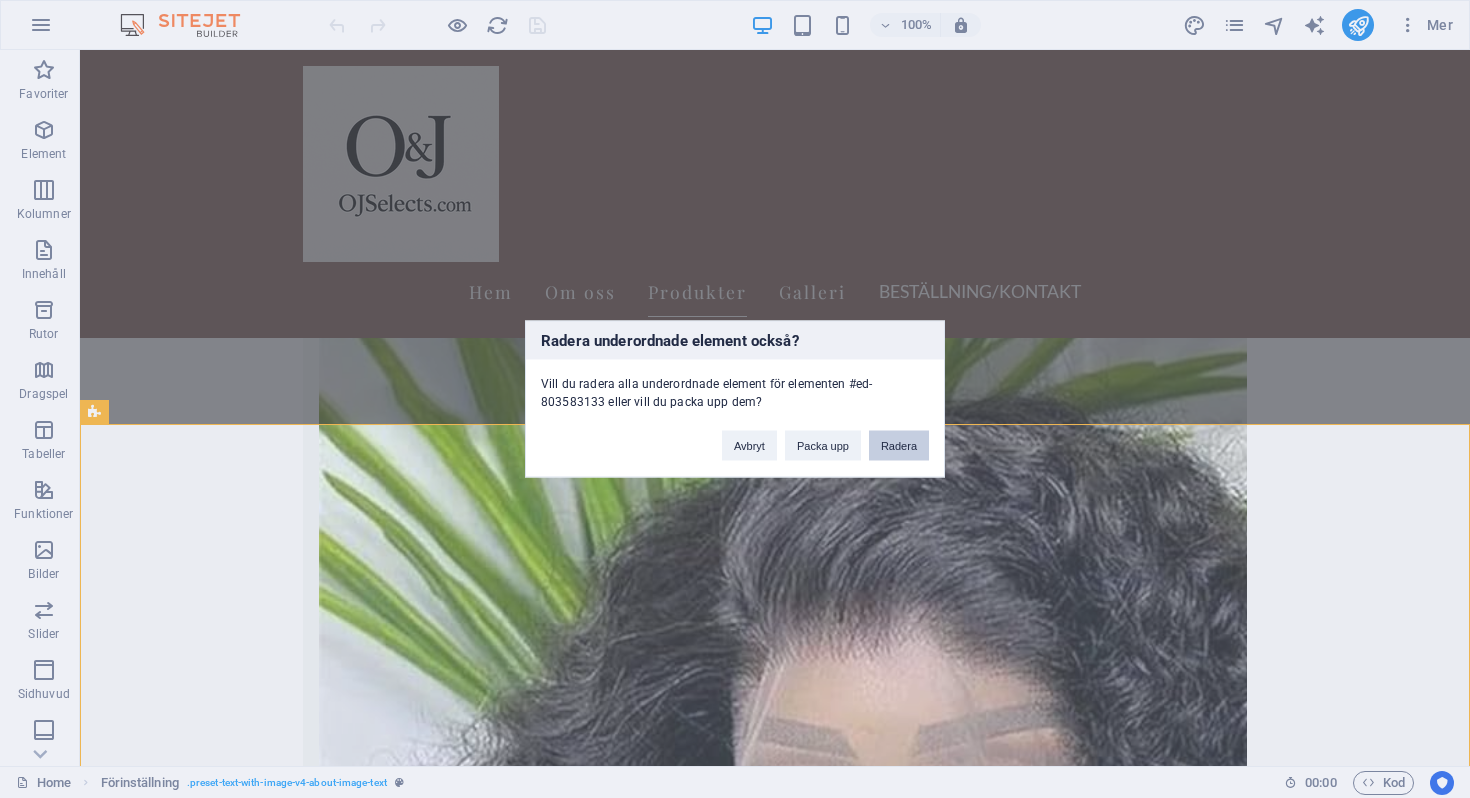 click on "Radera" at bounding box center (899, 446) 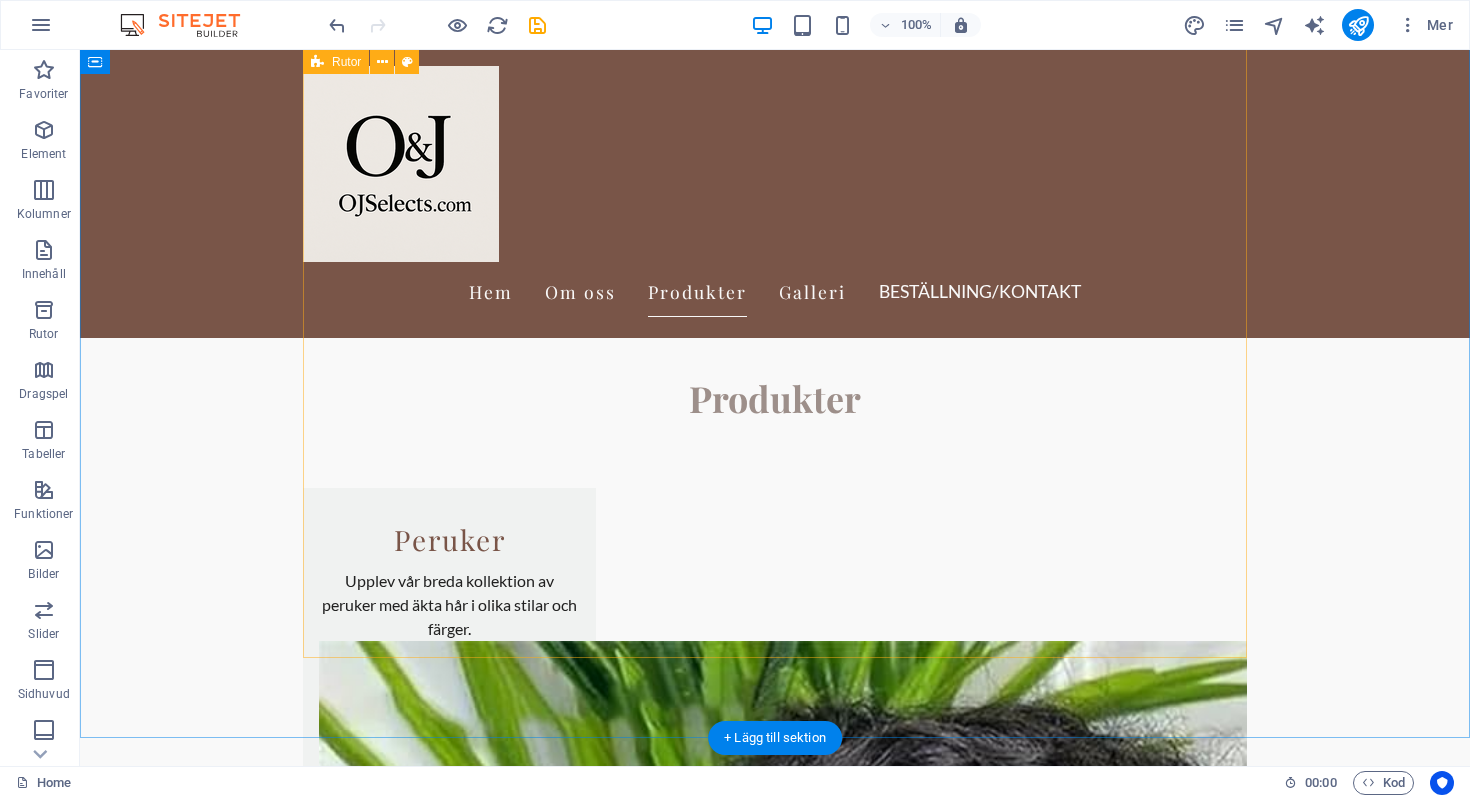 scroll, scrollTop: 998, scrollLeft: 0, axis: vertical 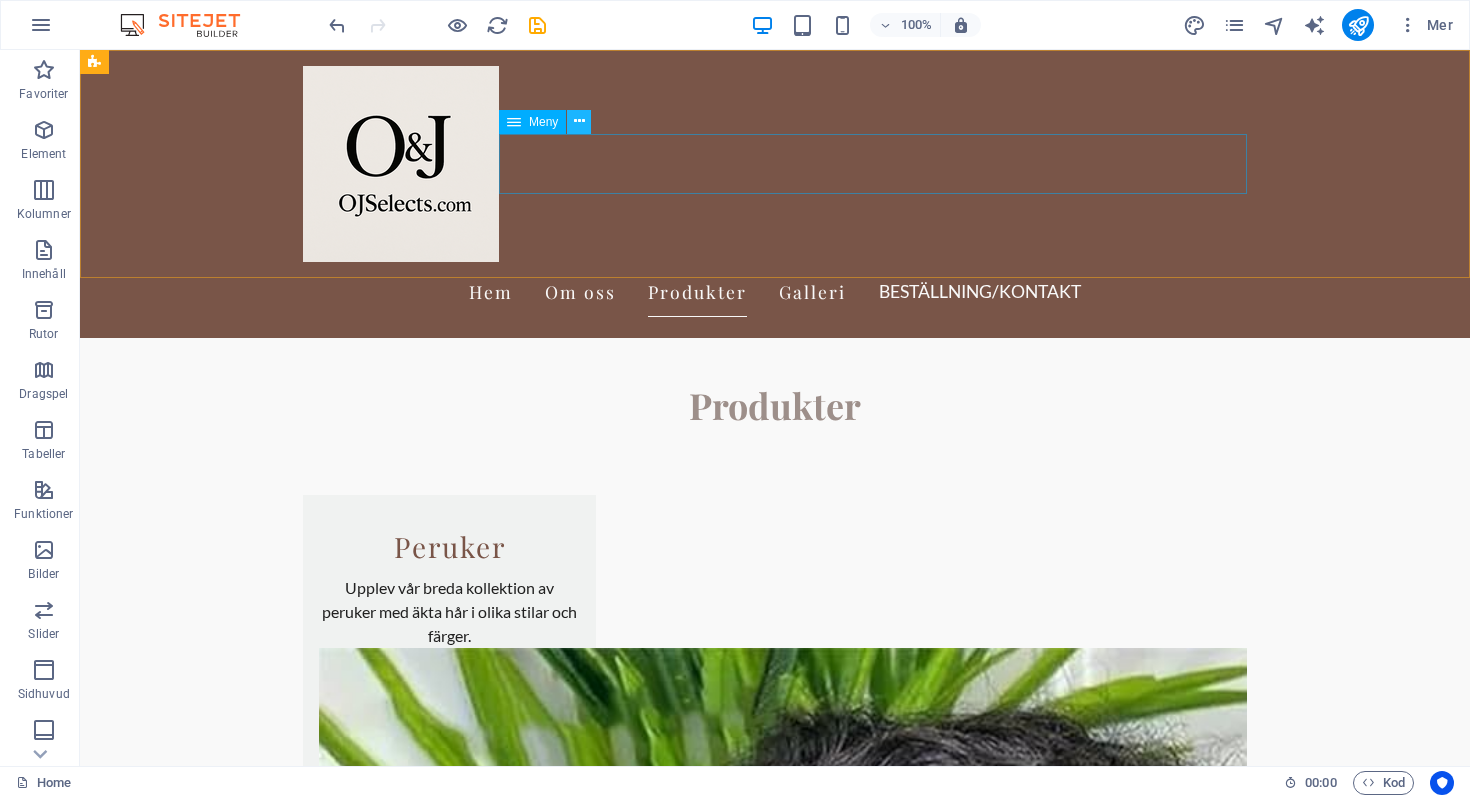 click at bounding box center (579, 121) 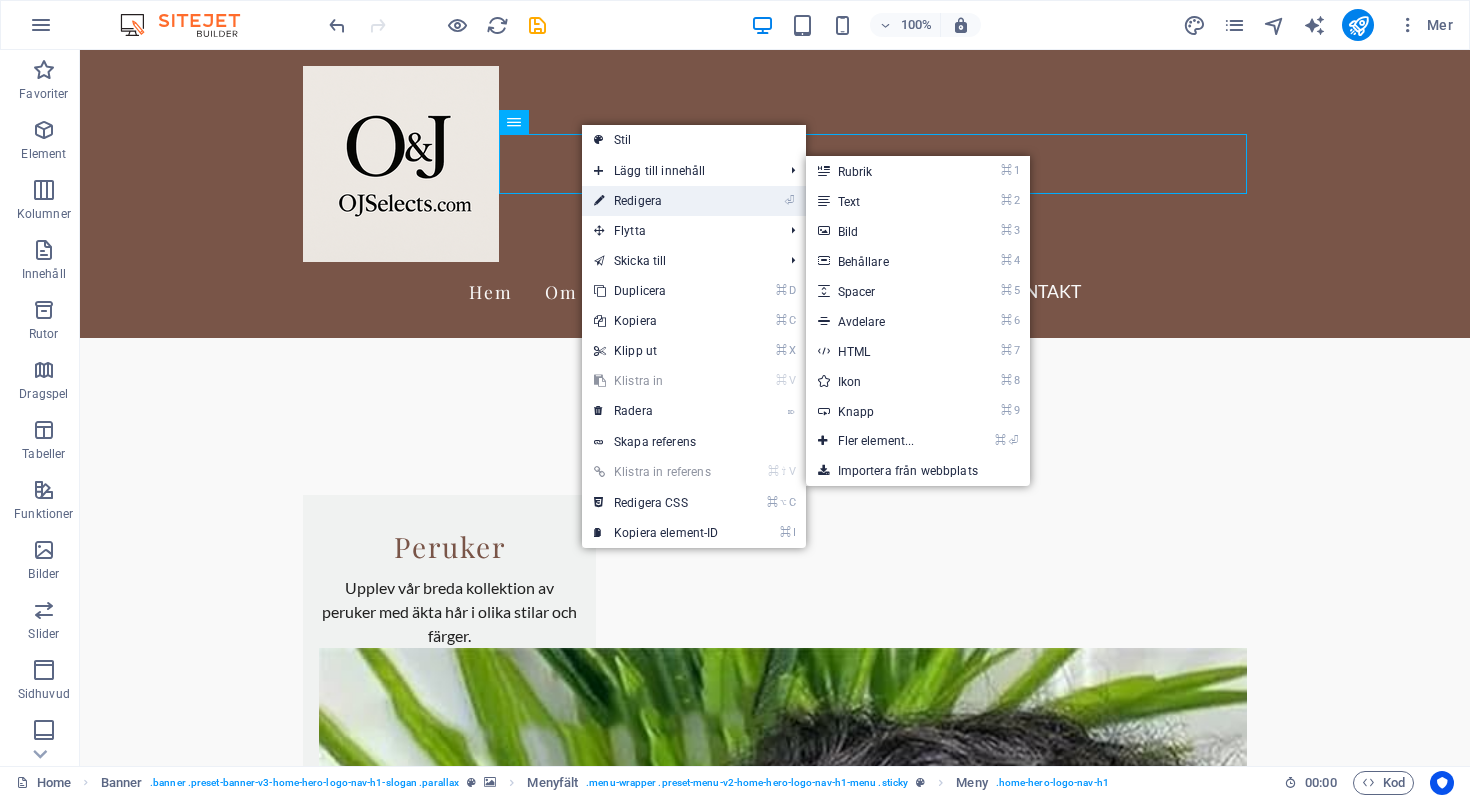 click on "⏎  Redigera" at bounding box center (656, 201) 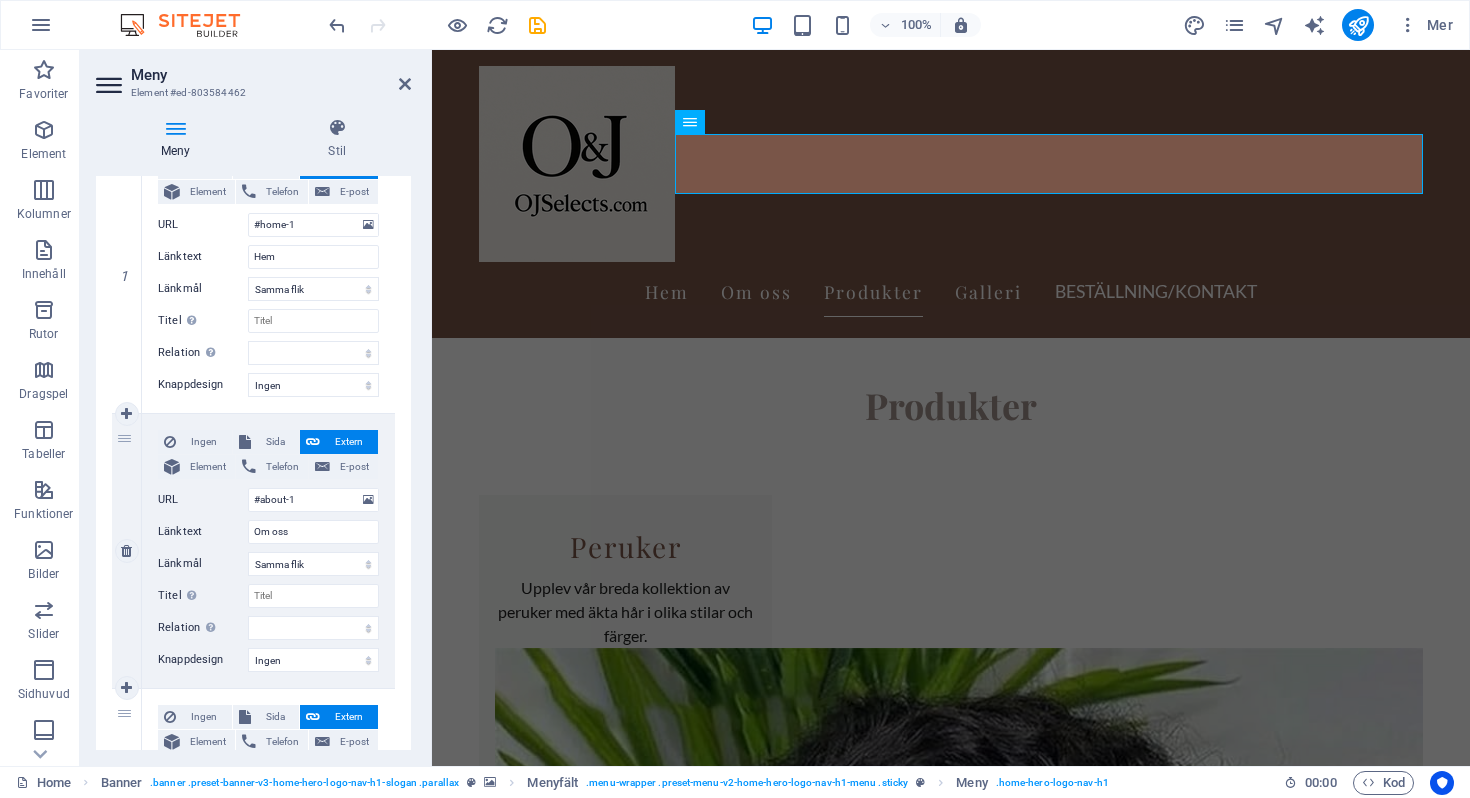 scroll, scrollTop: 234, scrollLeft: 0, axis: vertical 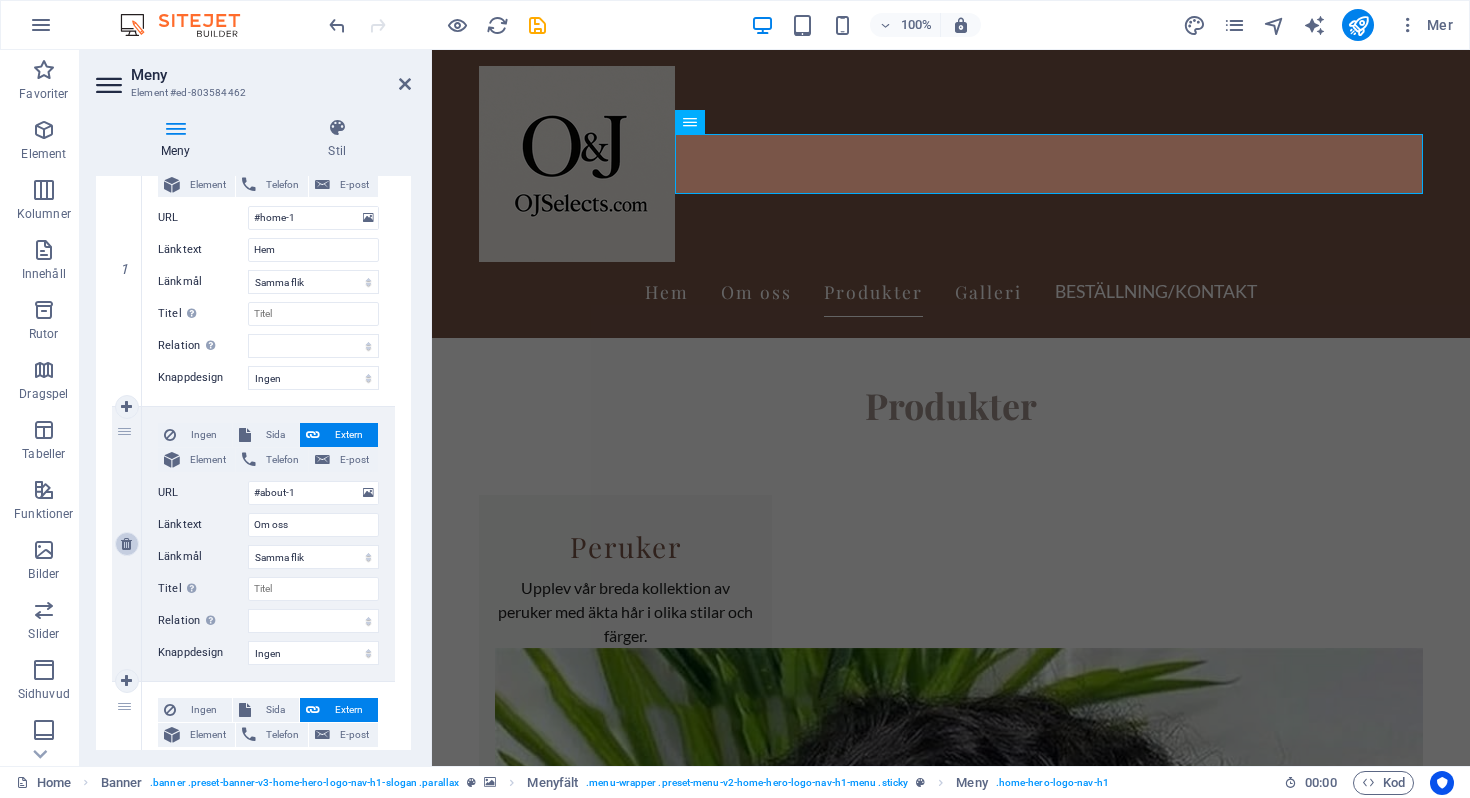 click at bounding box center [126, 544] 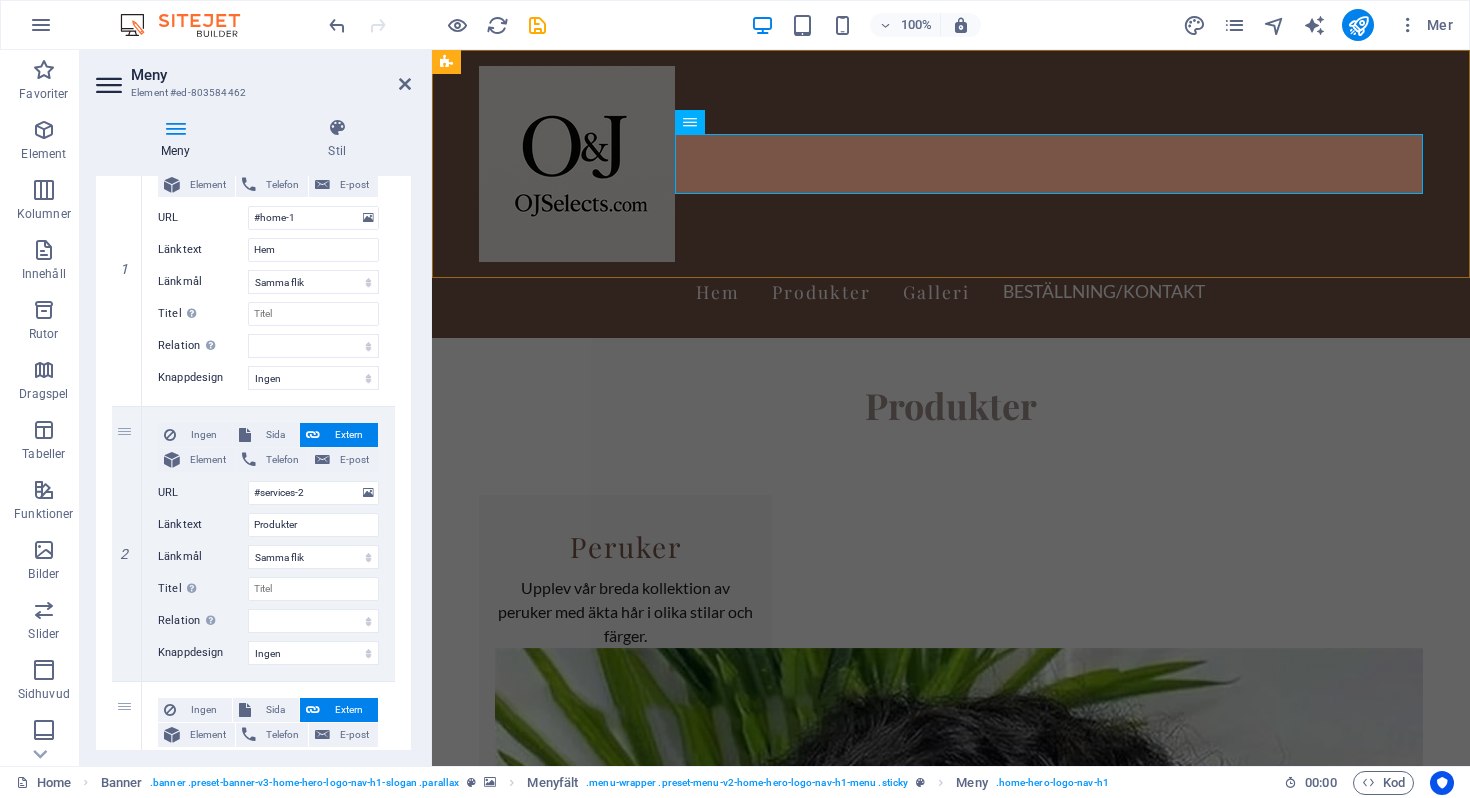 click on "Hem Produkter Galleri Beställning/Kontakt" at bounding box center [951, 194] 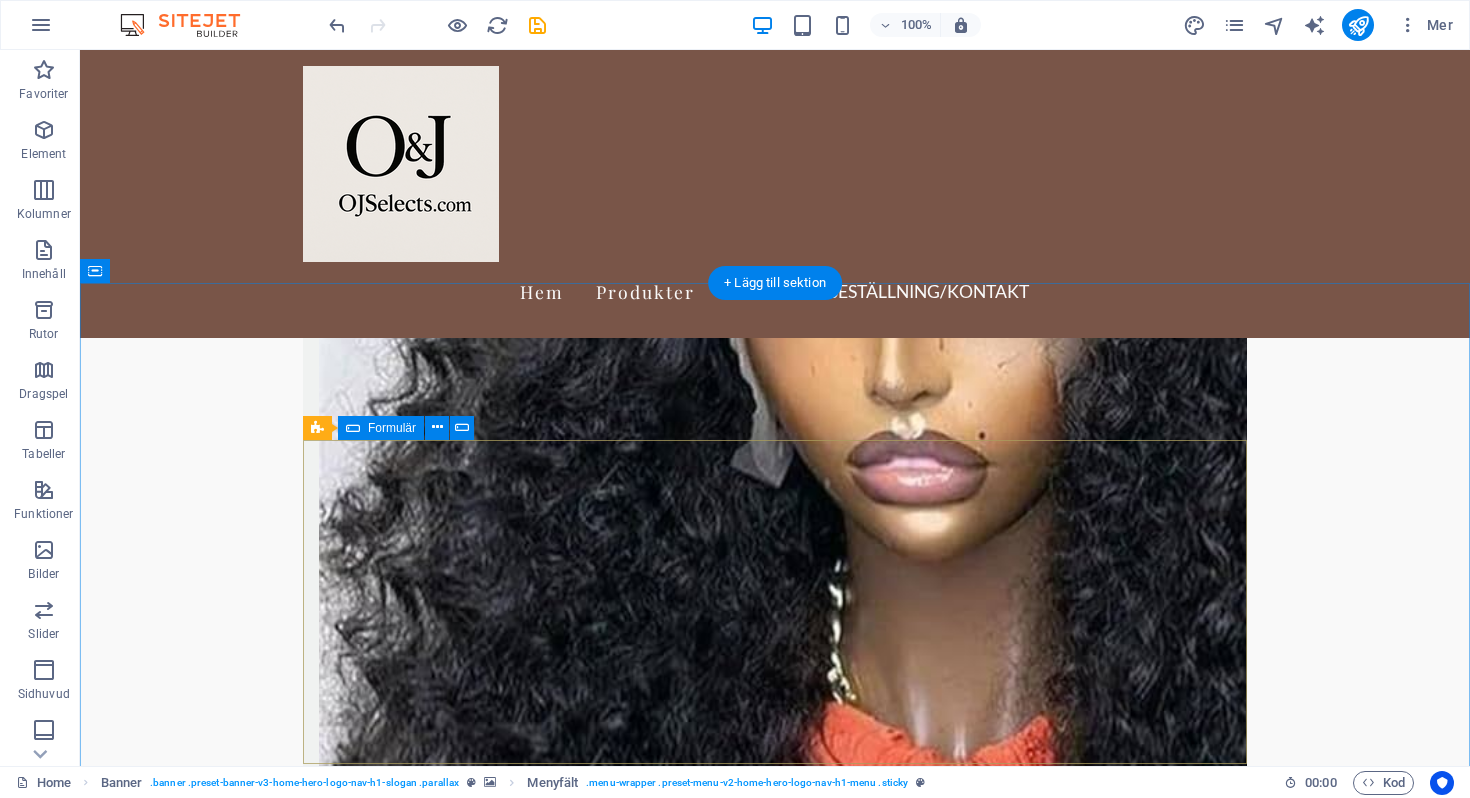 scroll, scrollTop: 1914, scrollLeft: 0, axis: vertical 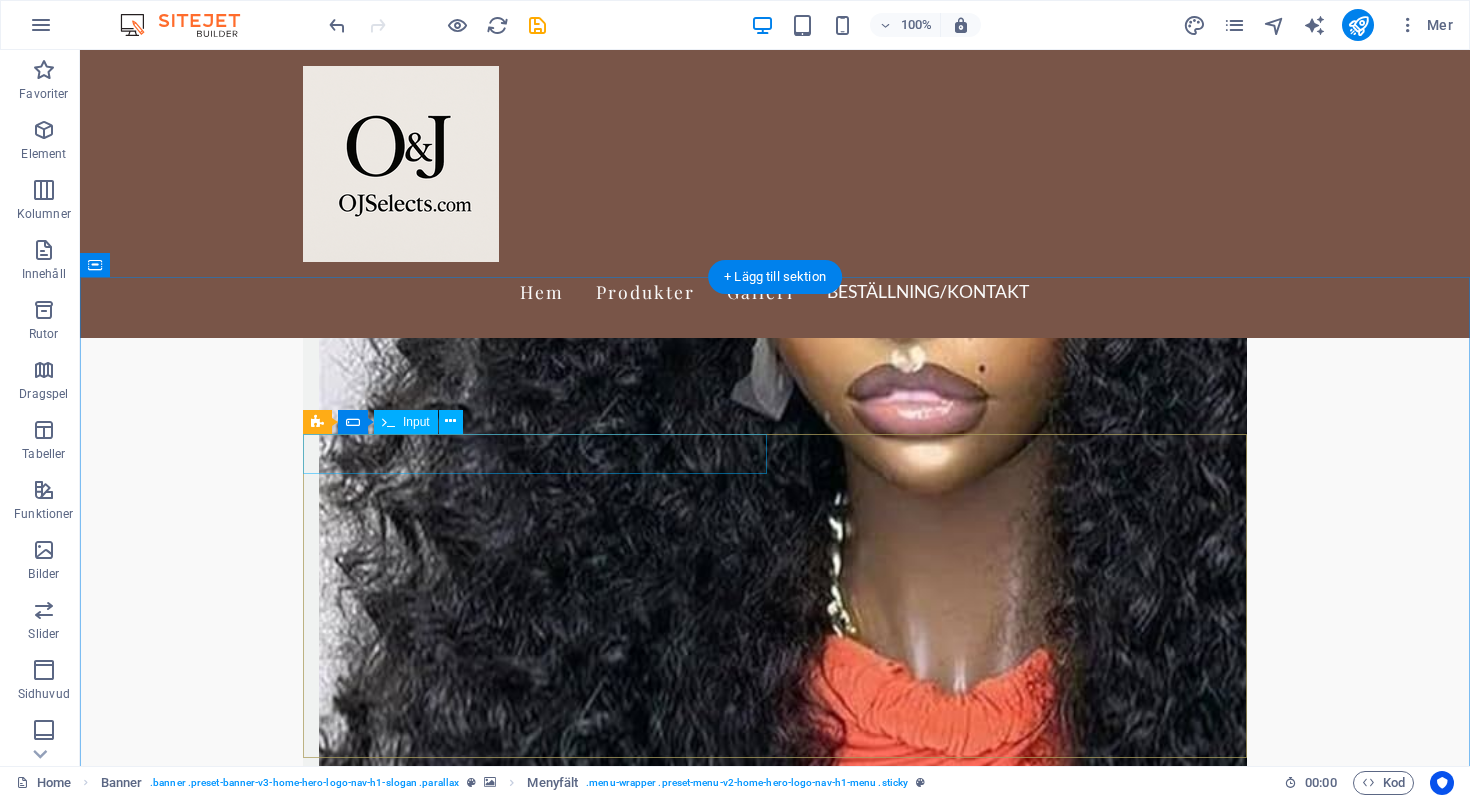 click at bounding box center [535, 6143] 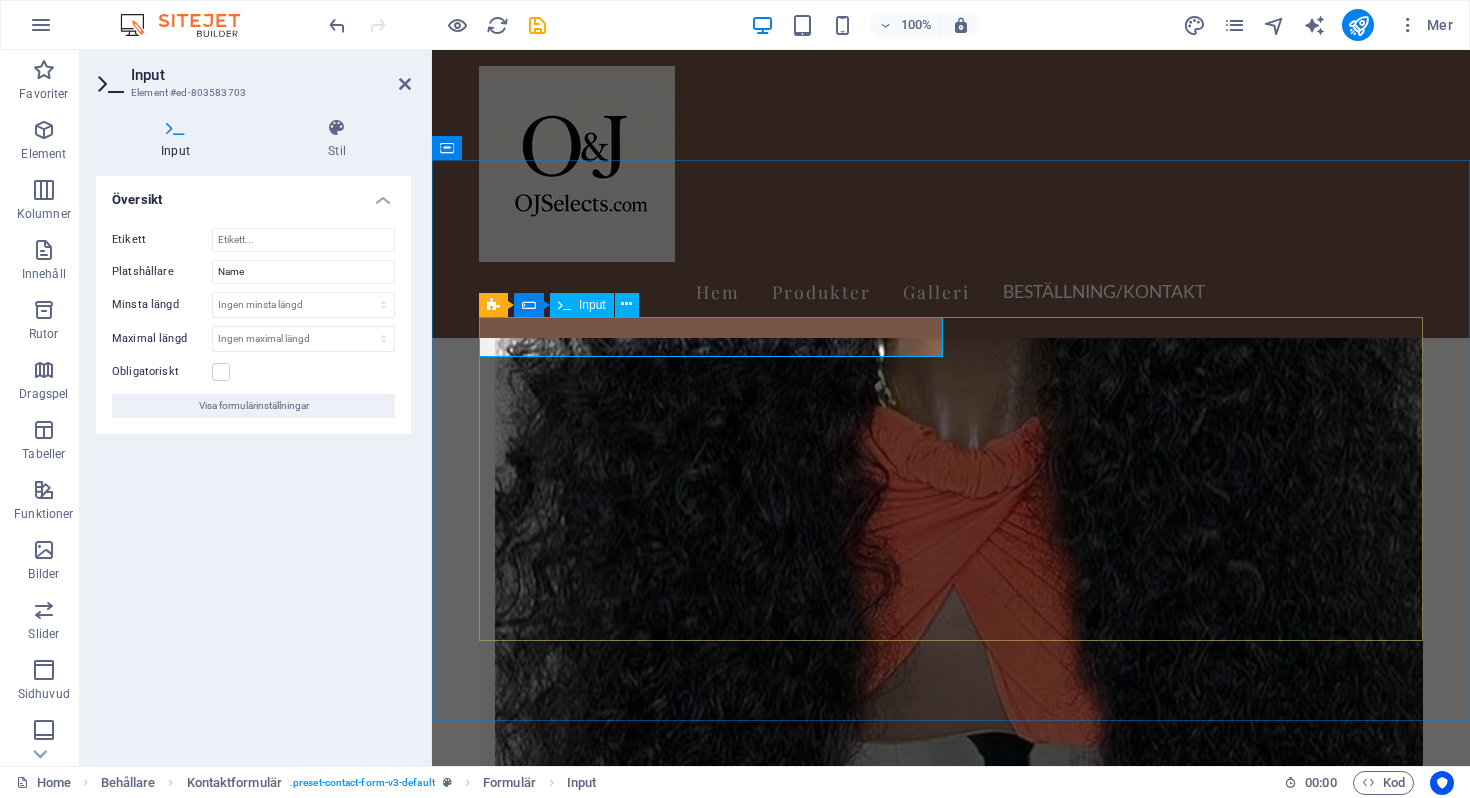 click at bounding box center [585, 5048] 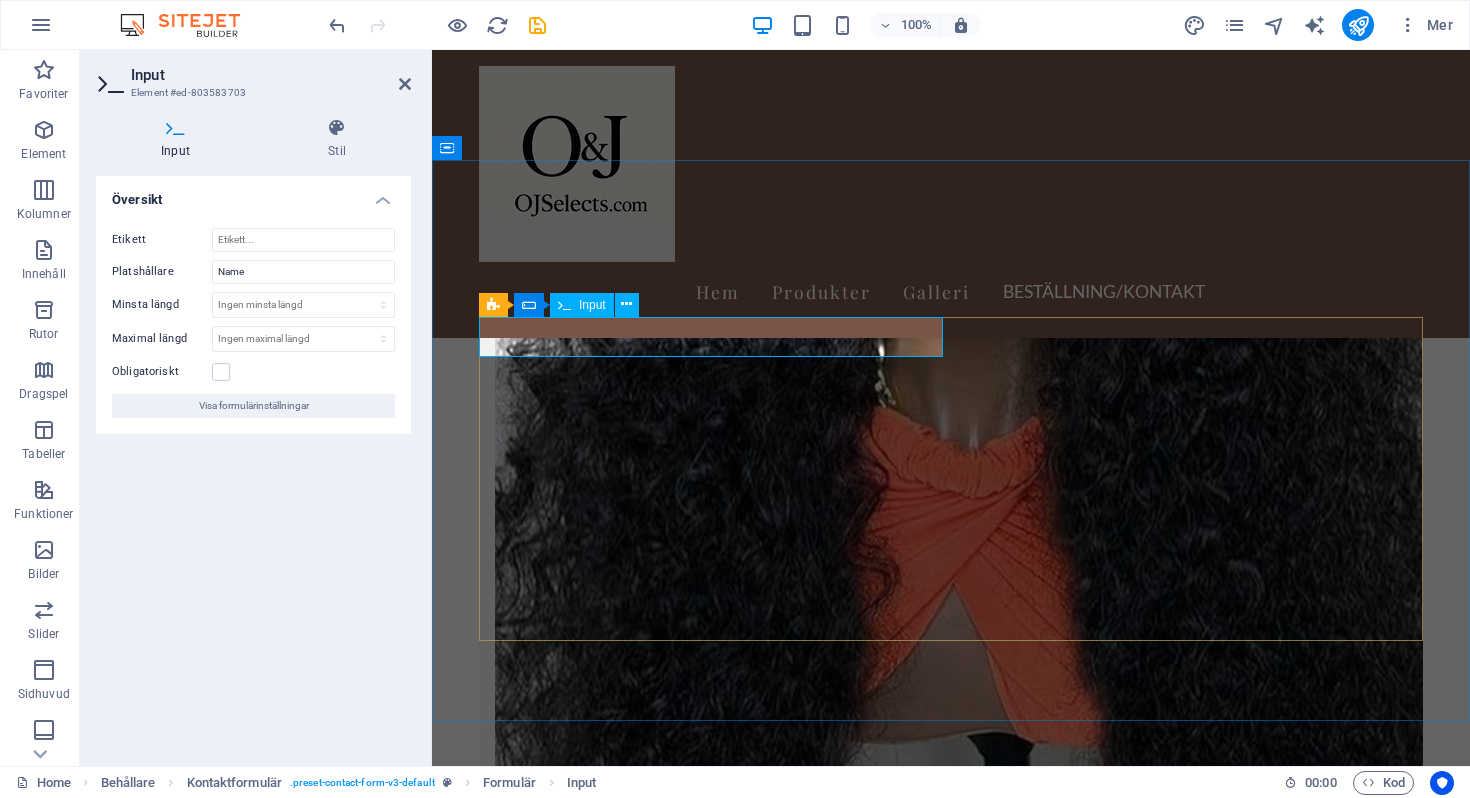 type on "Namn" 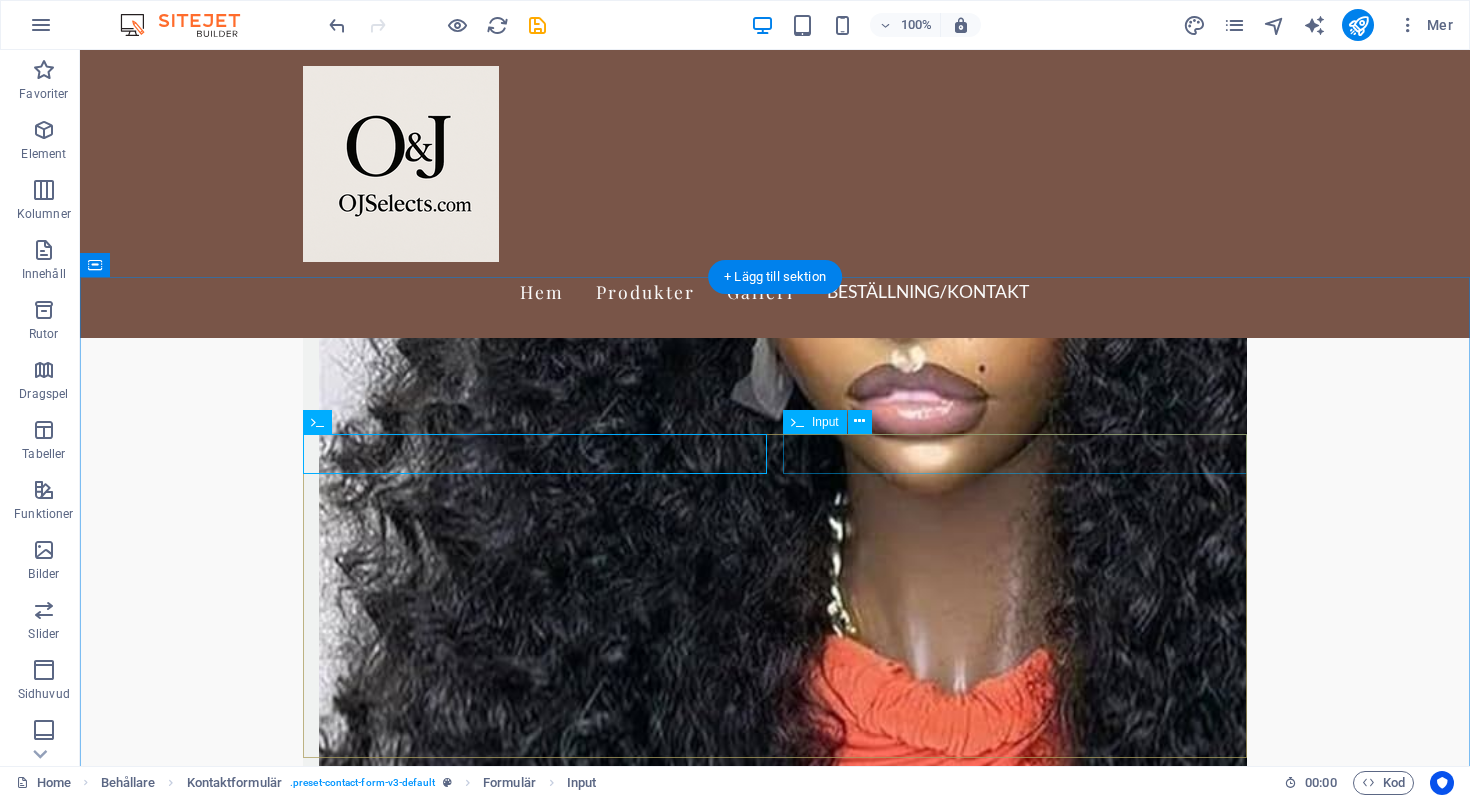 click at bounding box center (1015, 6143) 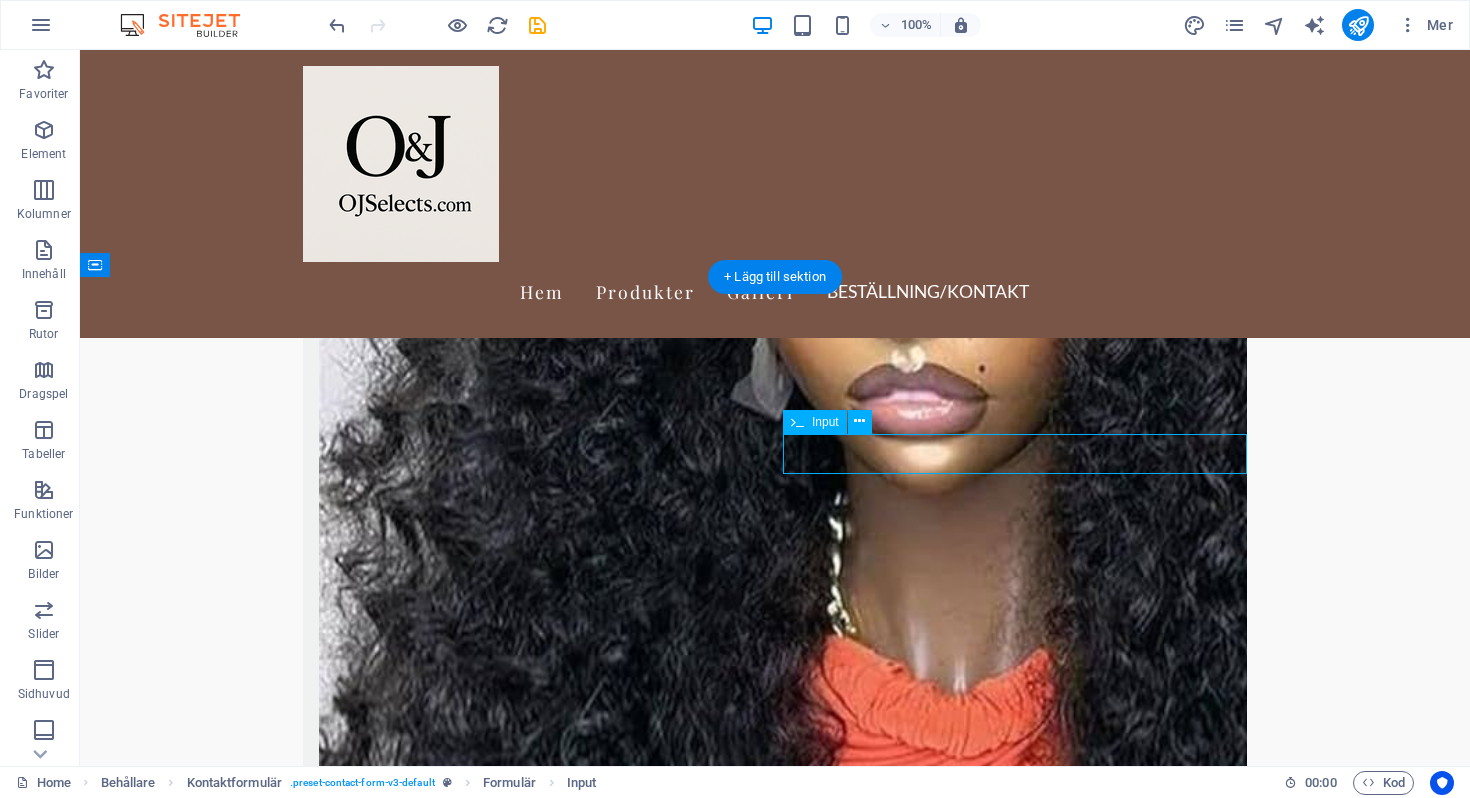 click at bounding box center [1015, 6143] 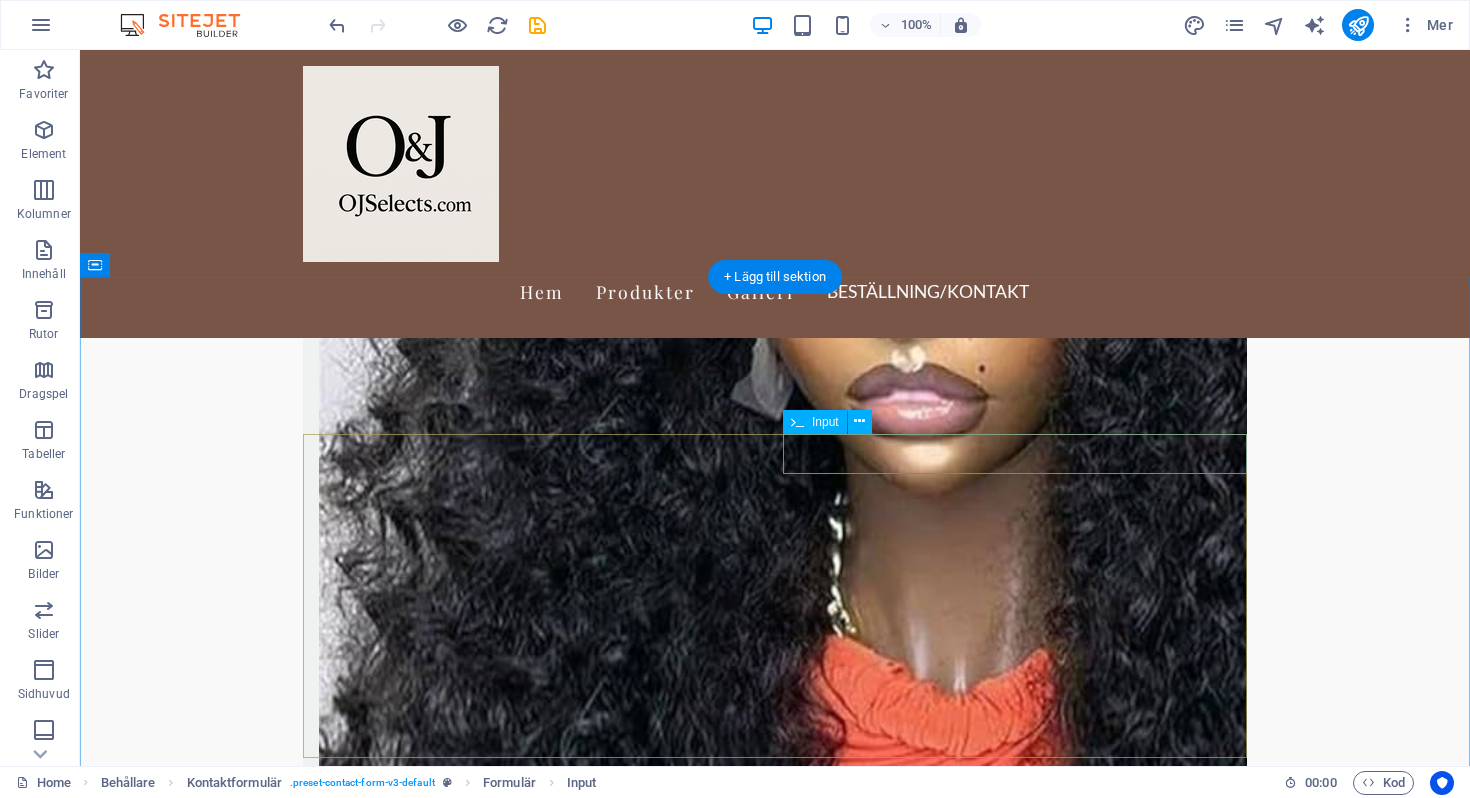 click at bounding box center (1015, 6143) 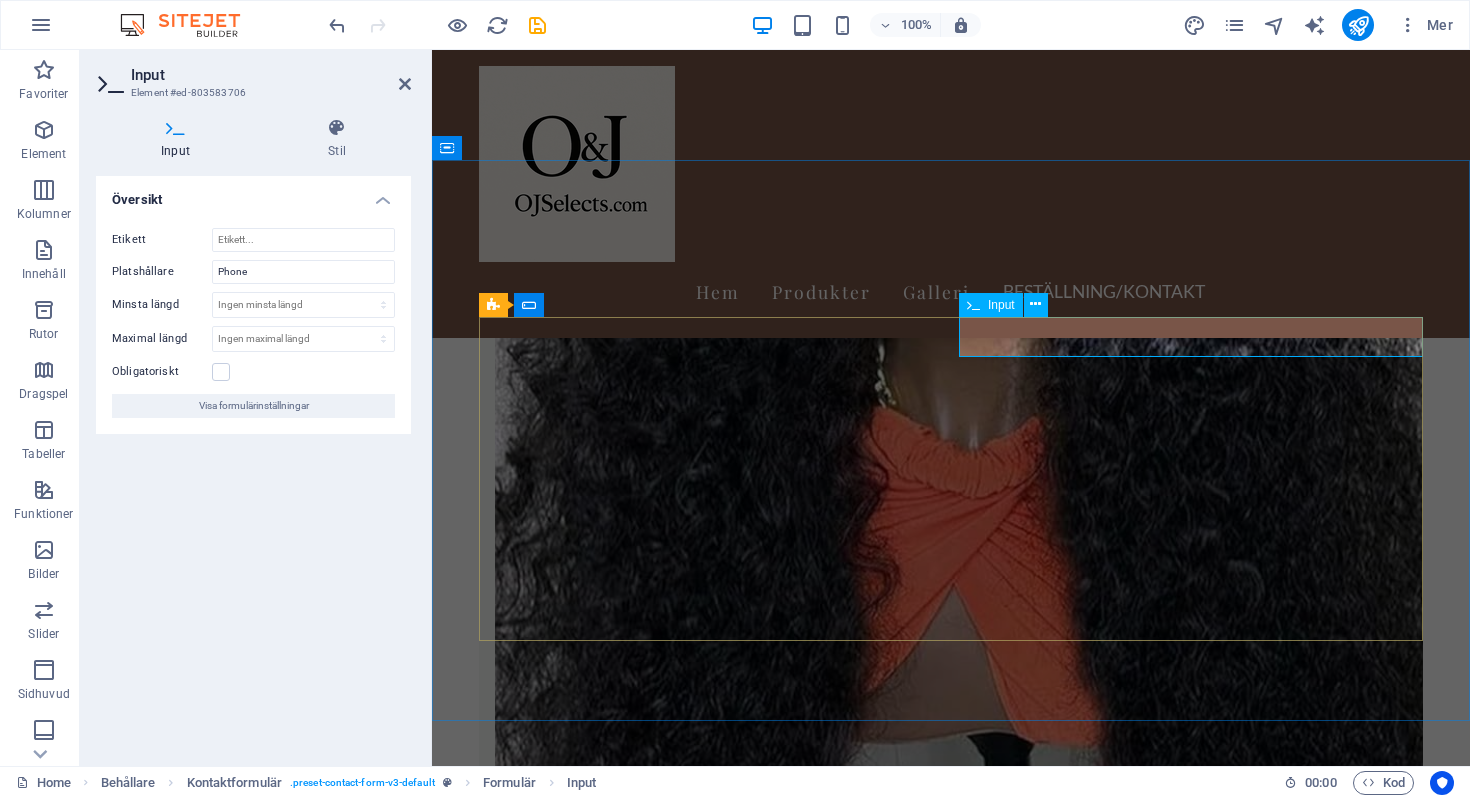 click at bounding box center (1065, 5048) 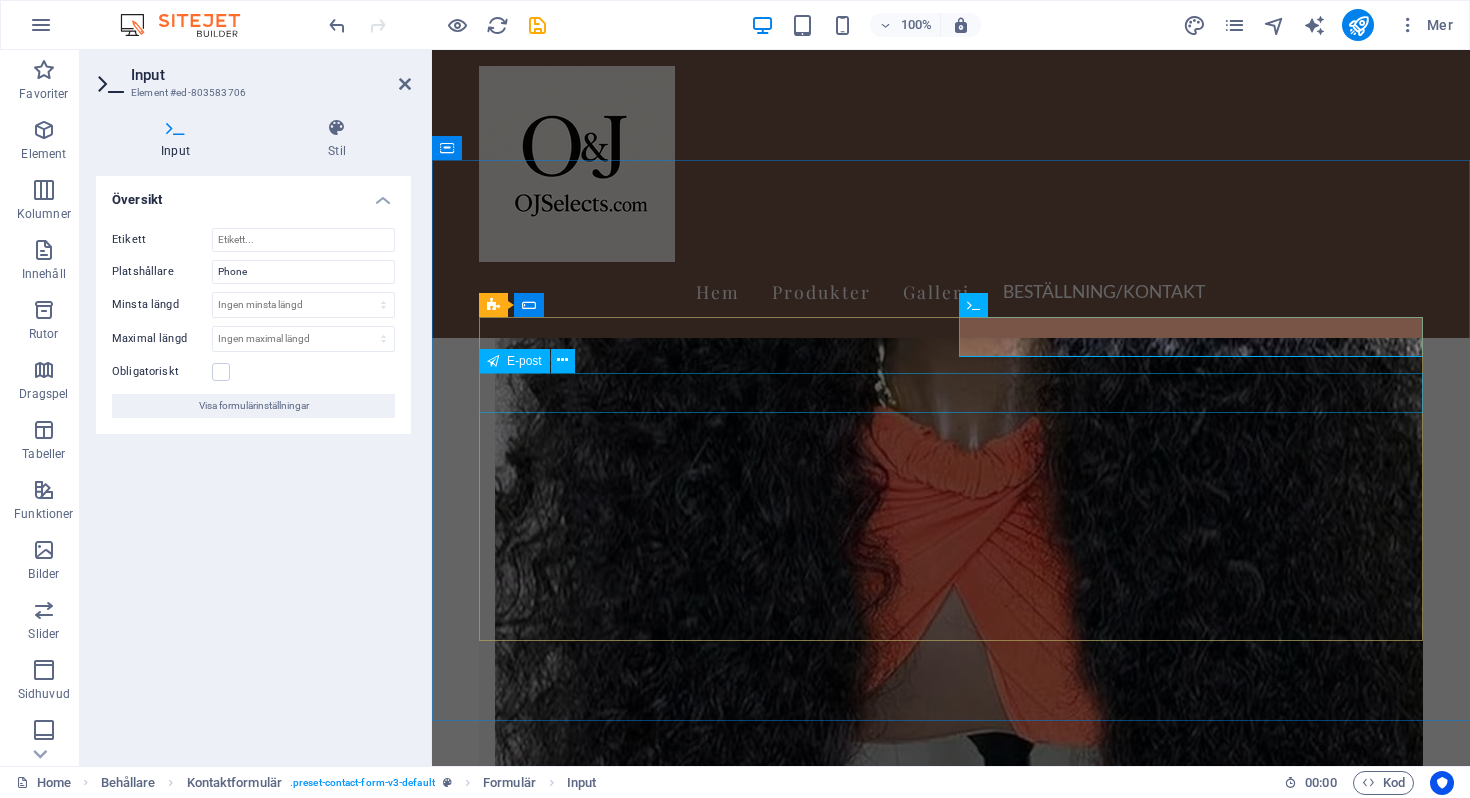 type on "Mobil" 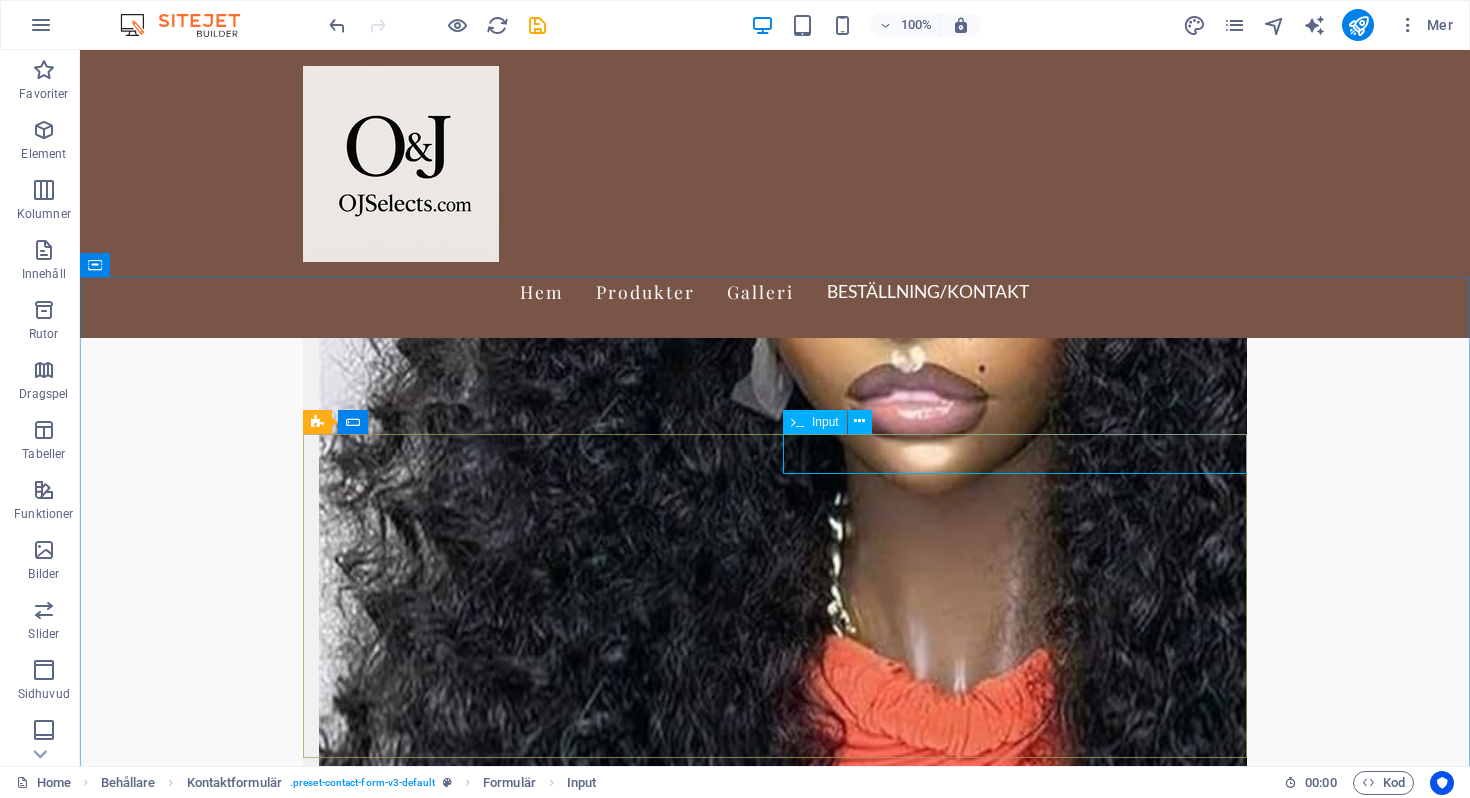 click on "Input" at bounding box center [825, 422] 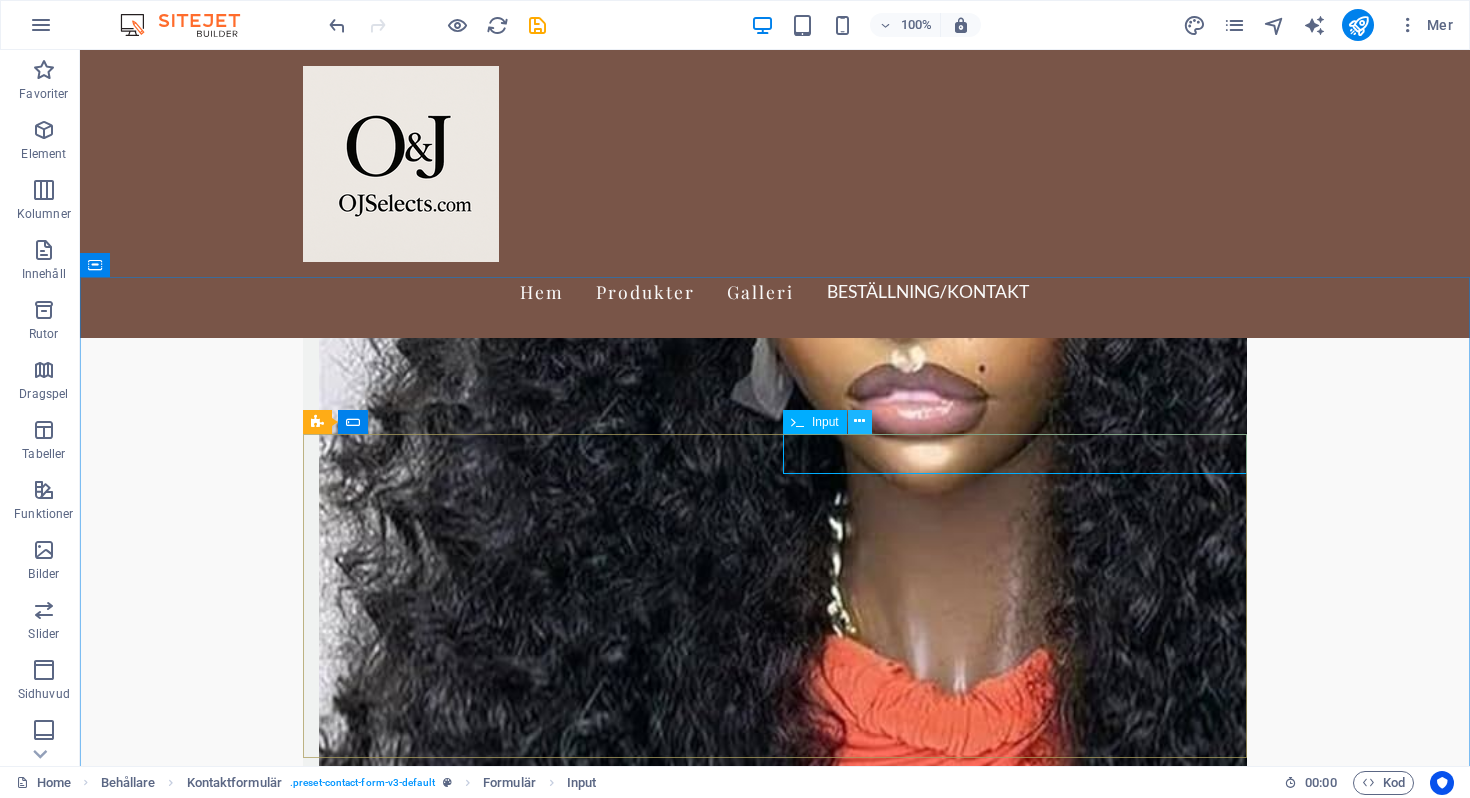 click at bounding box center [859, 421] 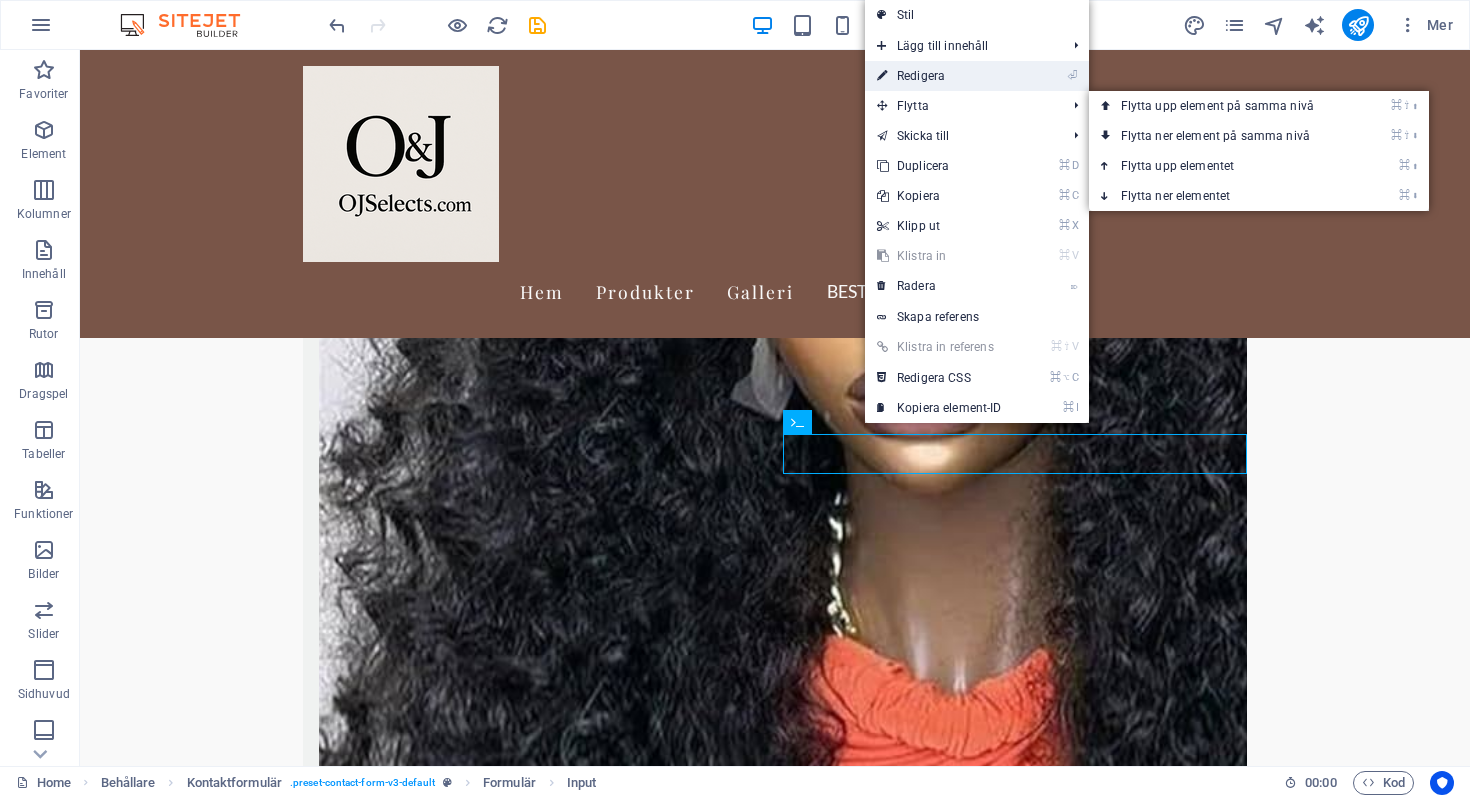 click on "⏎  Redigera" at bounding box center [939, 76] 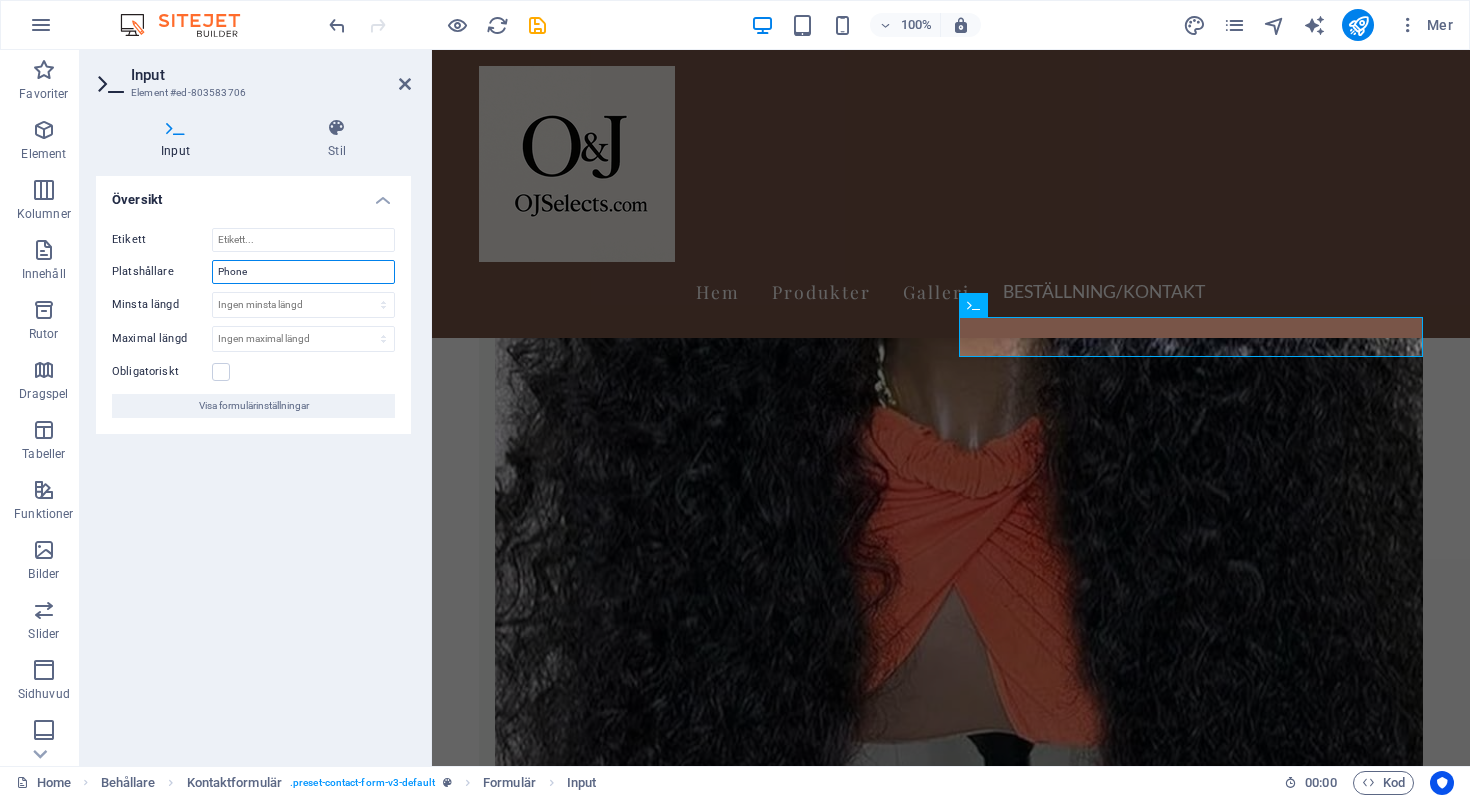 click on "Phone" at bounding box center (303, 272) 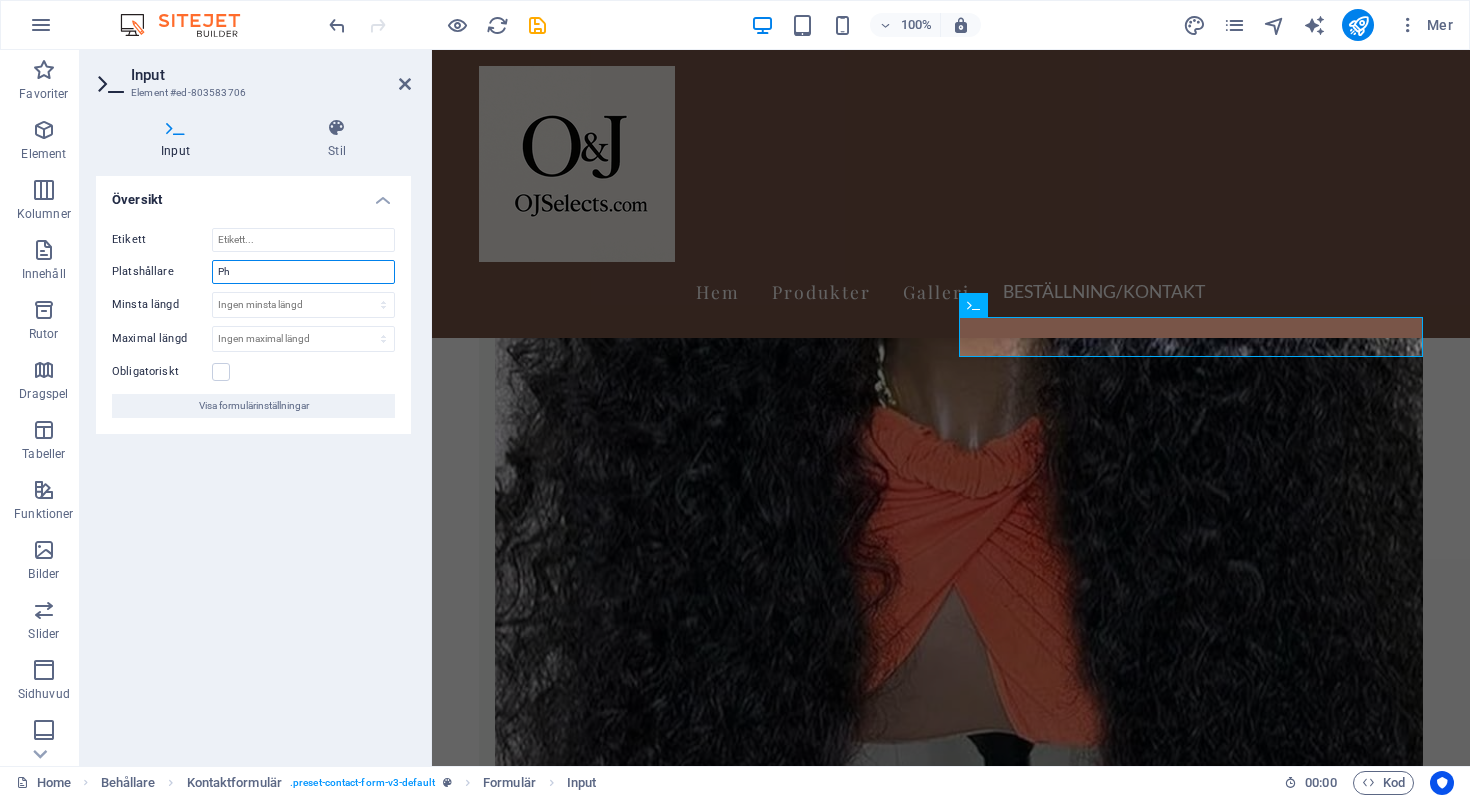 type on "P" 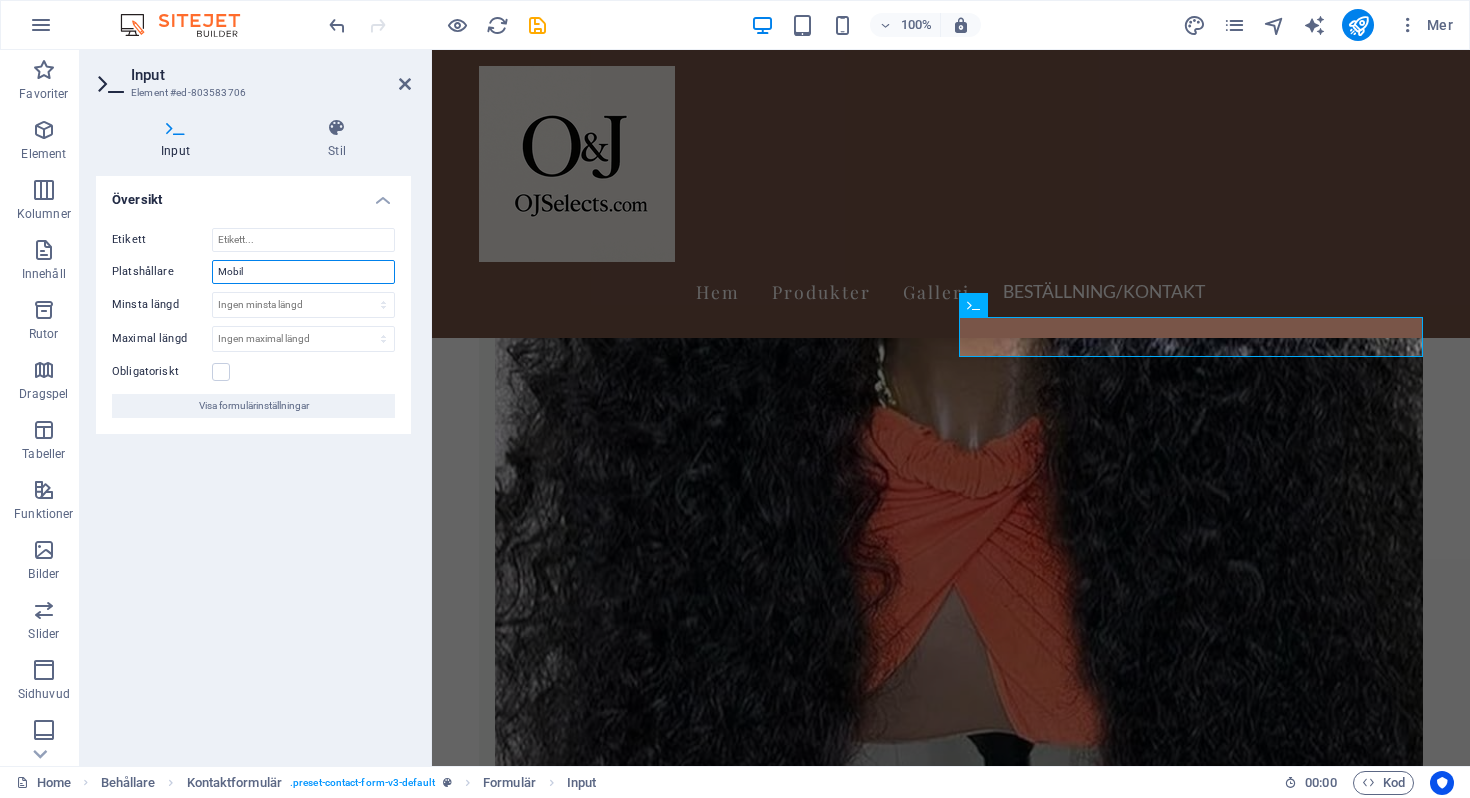 type on "Mobil" 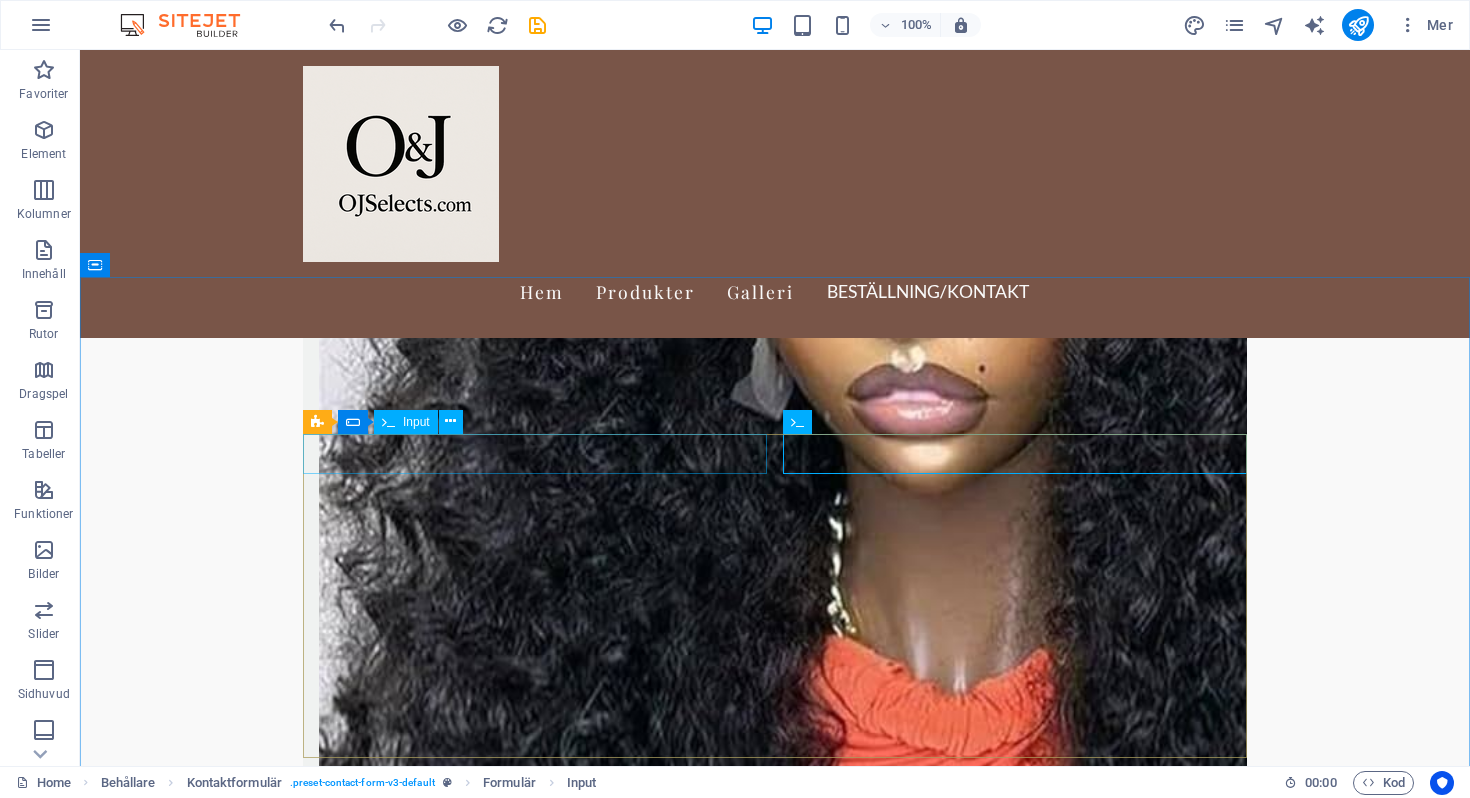 click on "Input" at bounding box center (416, 422) 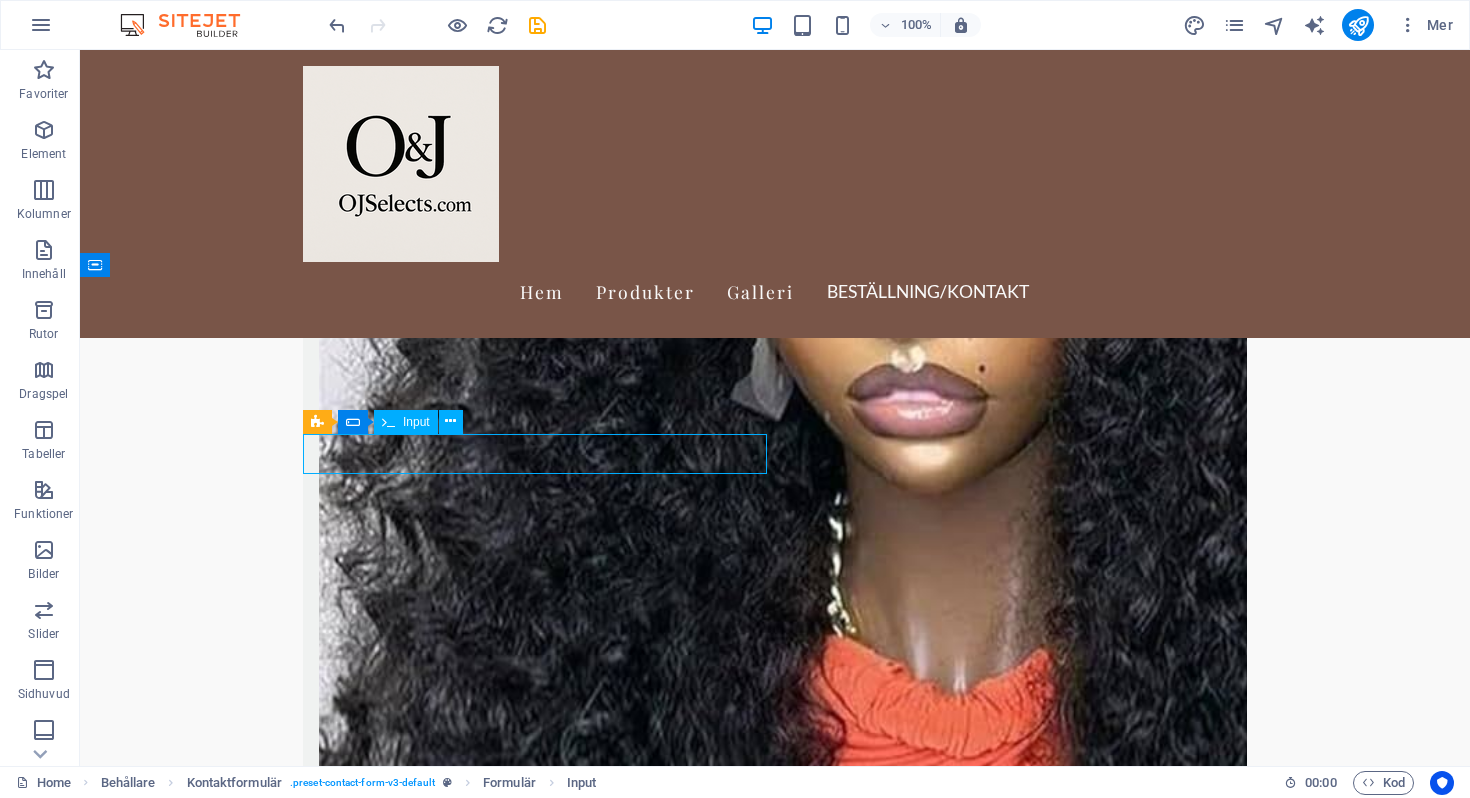 click on "Input" at bounding box center (416, 422) 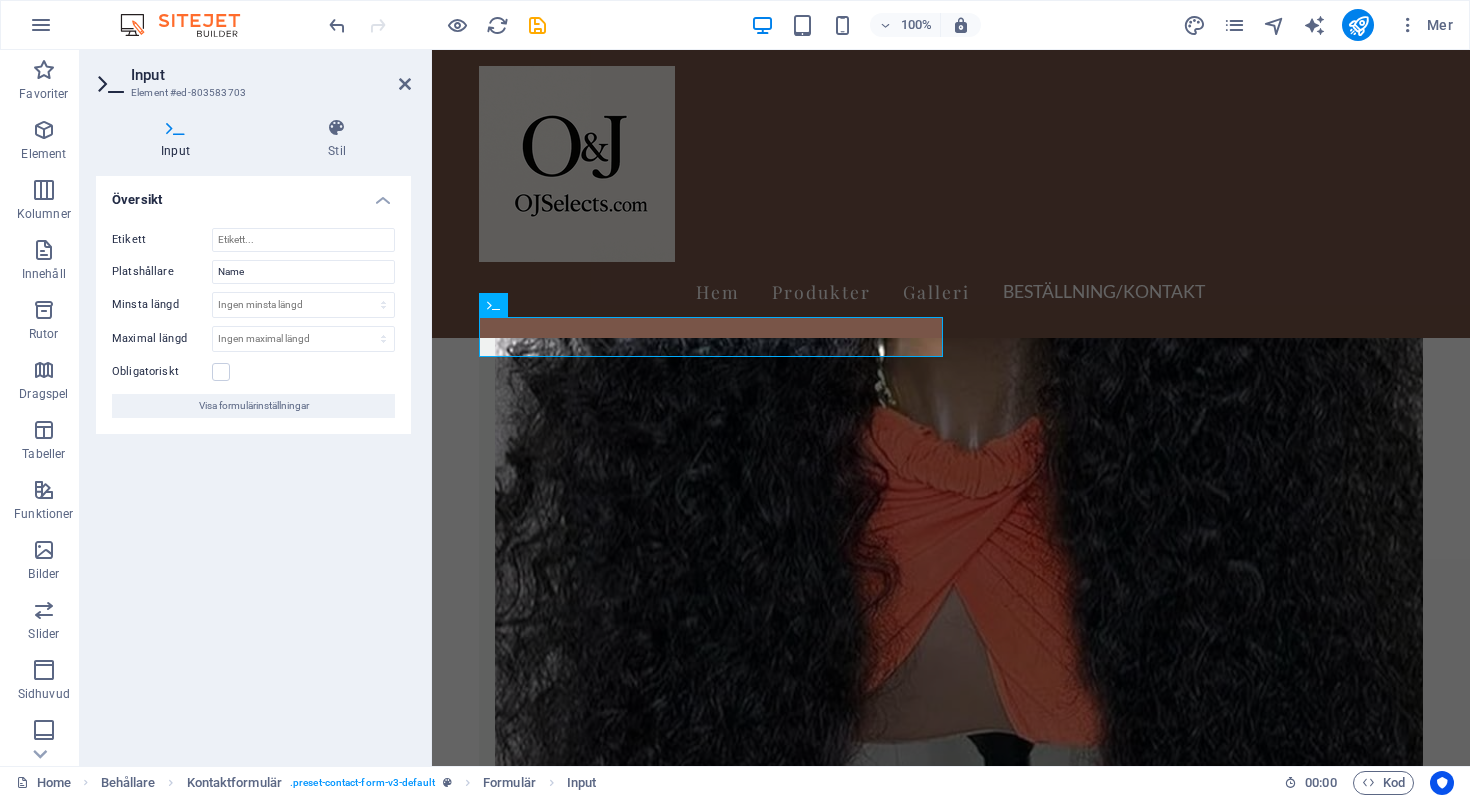 click on "Etikett Platshållare Name Minsta längd Ingen minsta längd tecken Maximal längd Ingen maximal längd tecken Obligatoriskt Visa formulärinställningar" at bounding box center [253, 323] 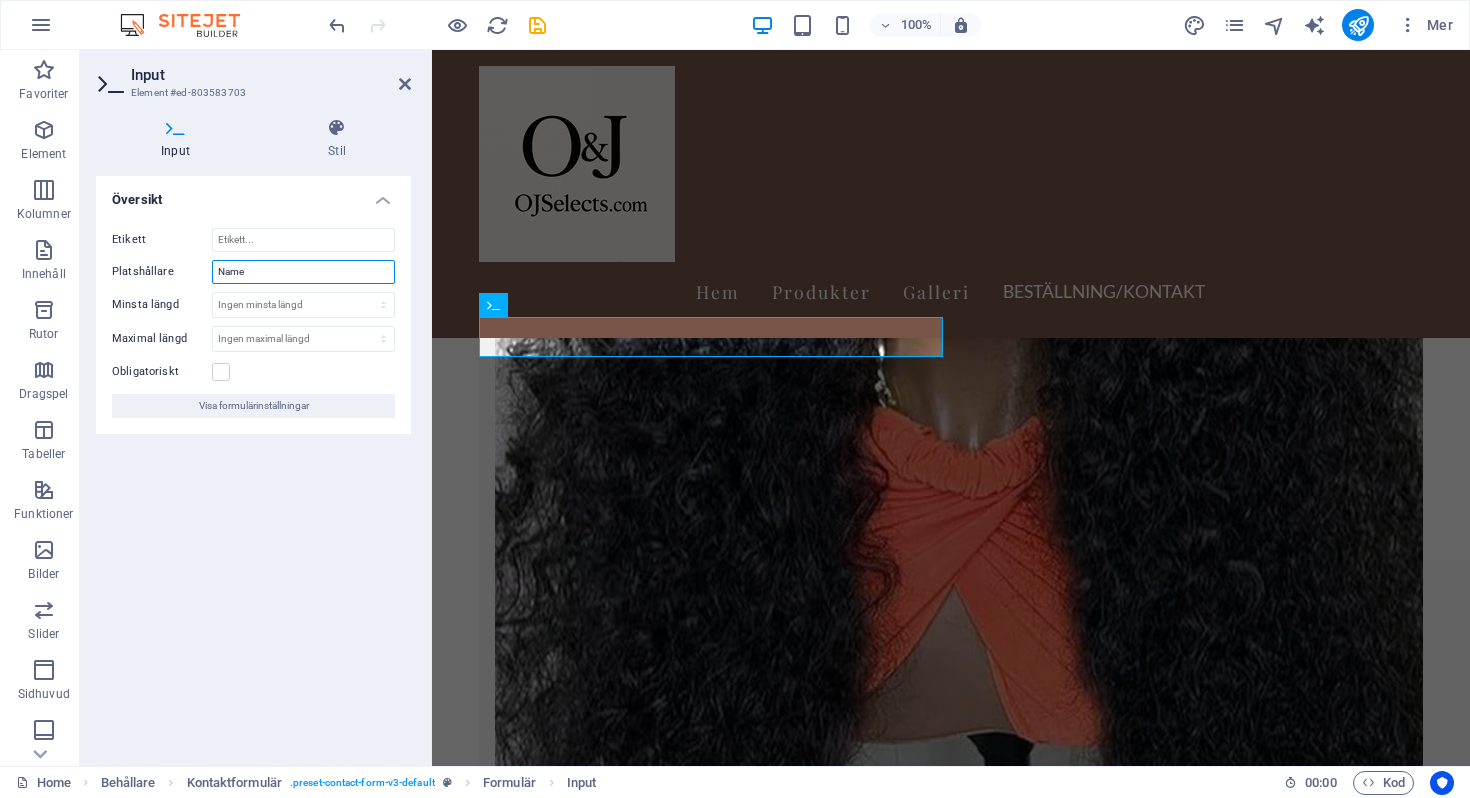 click on "Name" at bounding box center [303, 272] 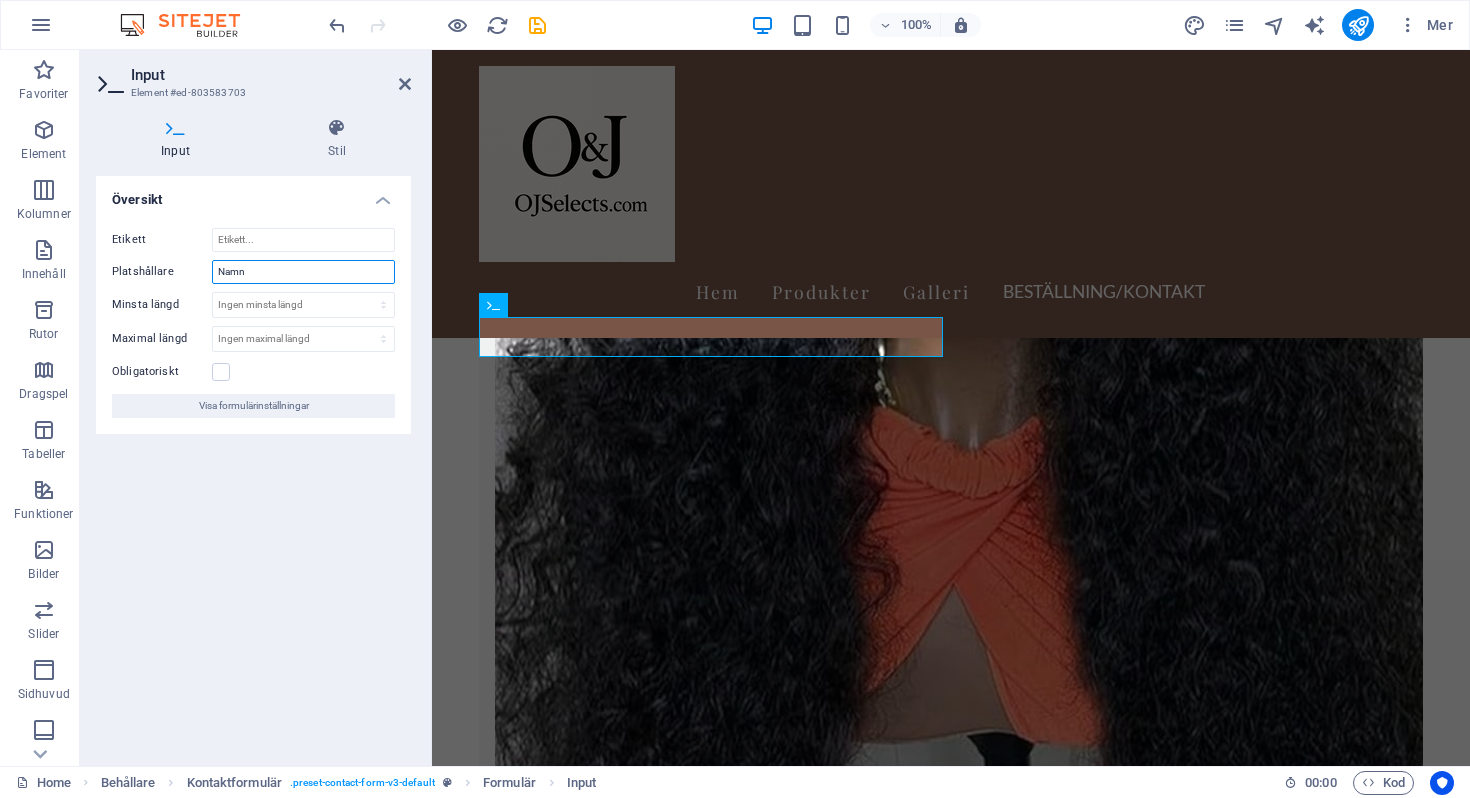 type on "Namn" 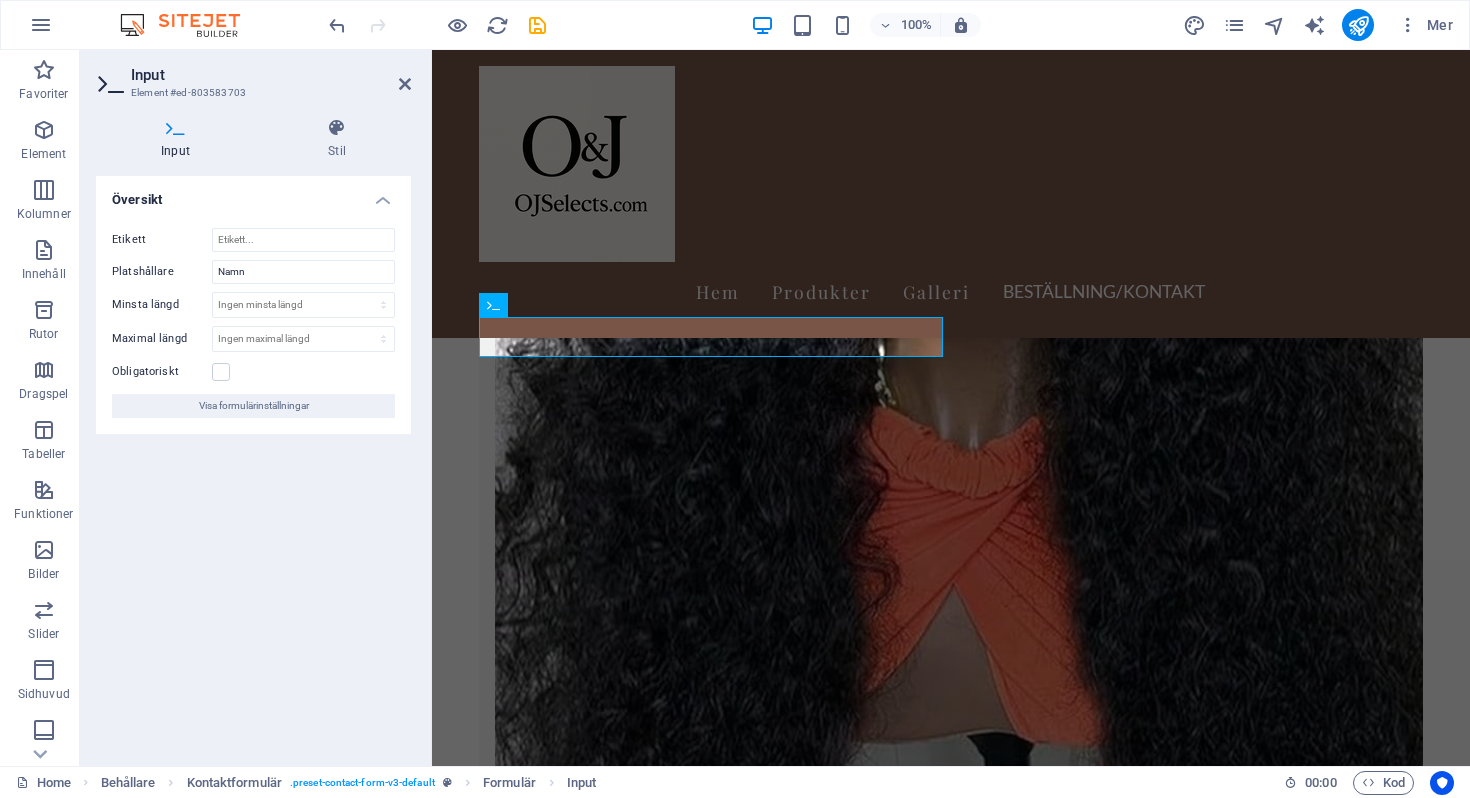 click on "Översikt Etikett Platshållare Namn Minsta längd Ingen minsta längd tecken Maximal längd Ingen maximal längd tecken Obligatoriskt Visa formulärinställningar" at bounding box center (253, 463) 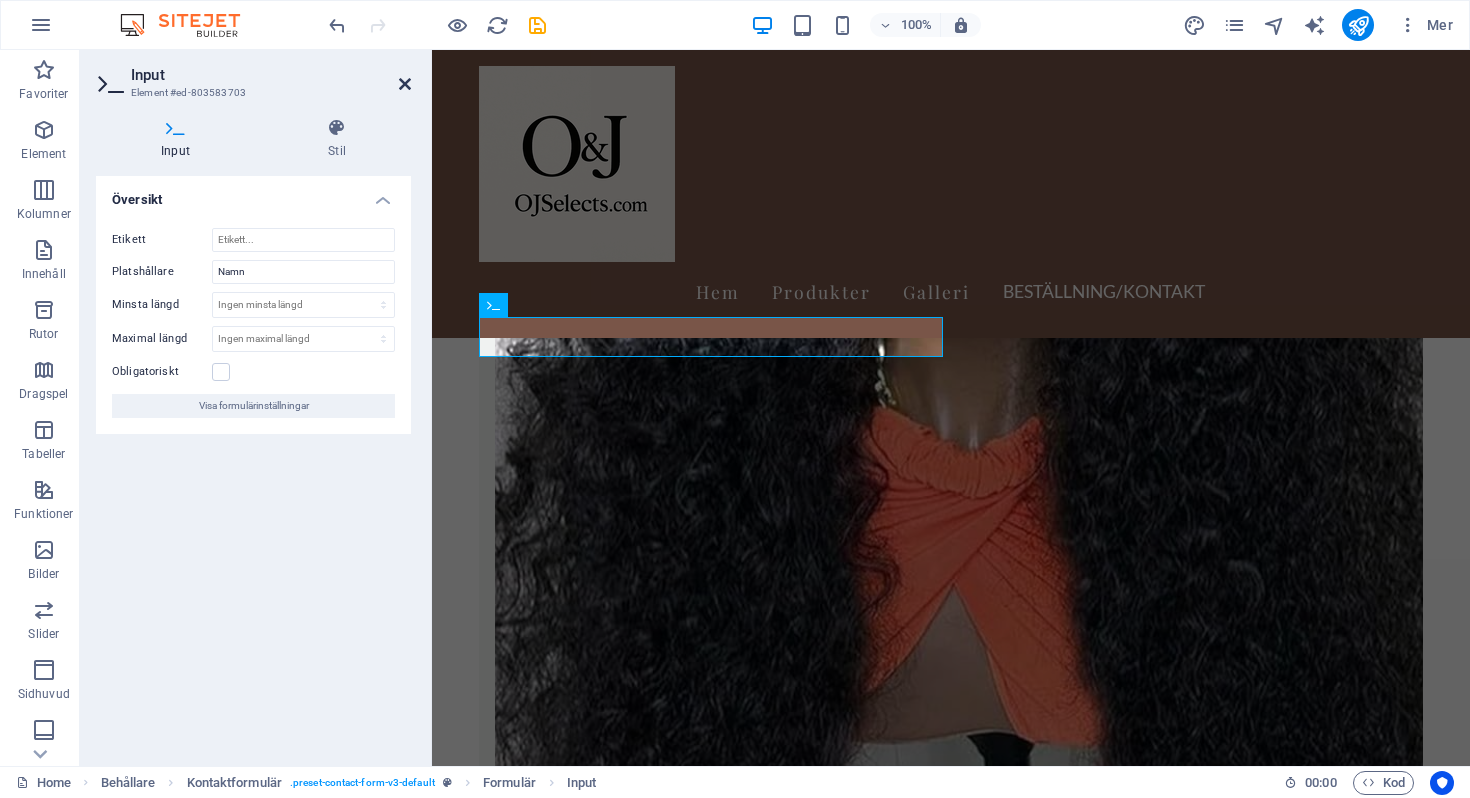 click at bounding box center [405, 84] 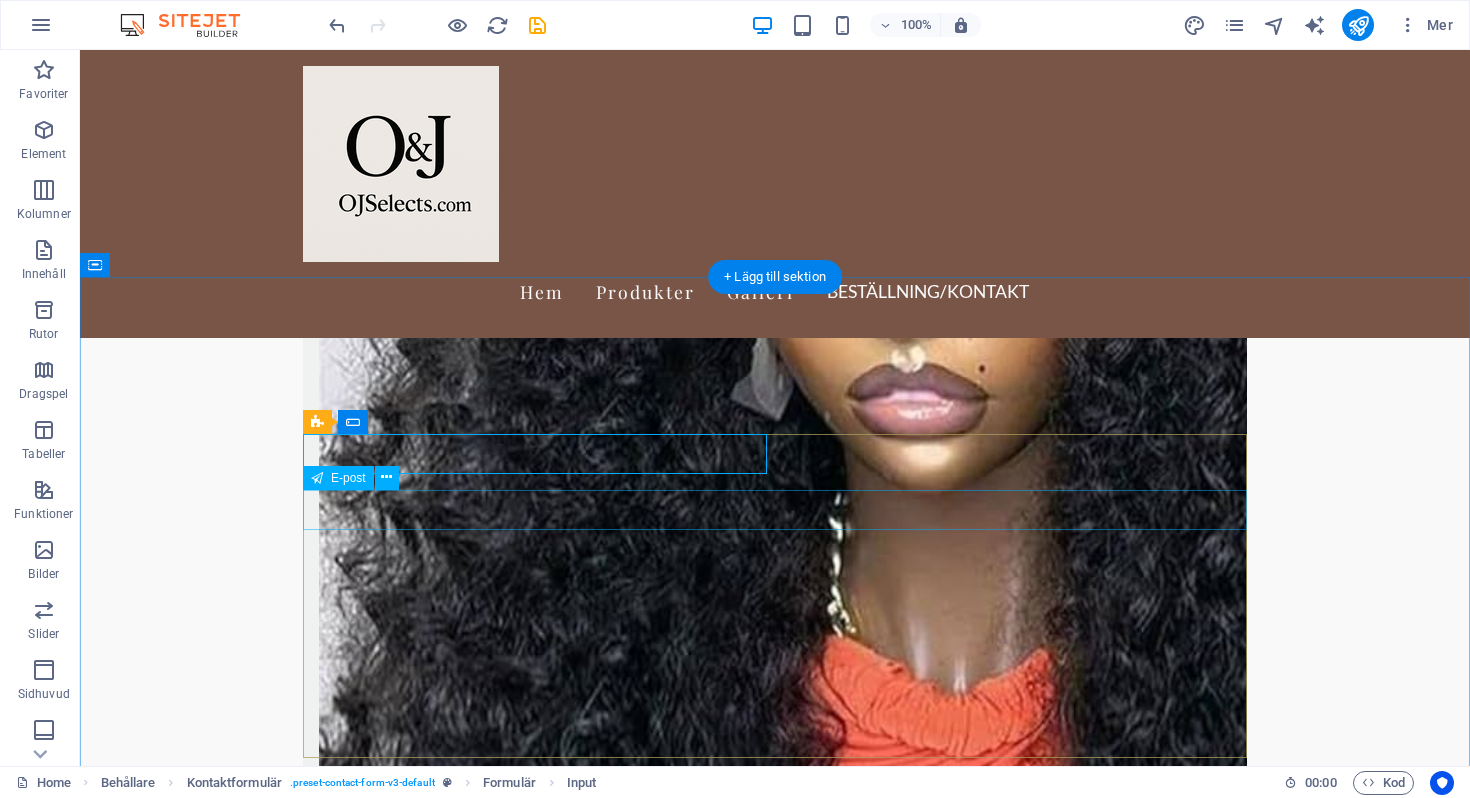 click at bounding box center [775, 6201] 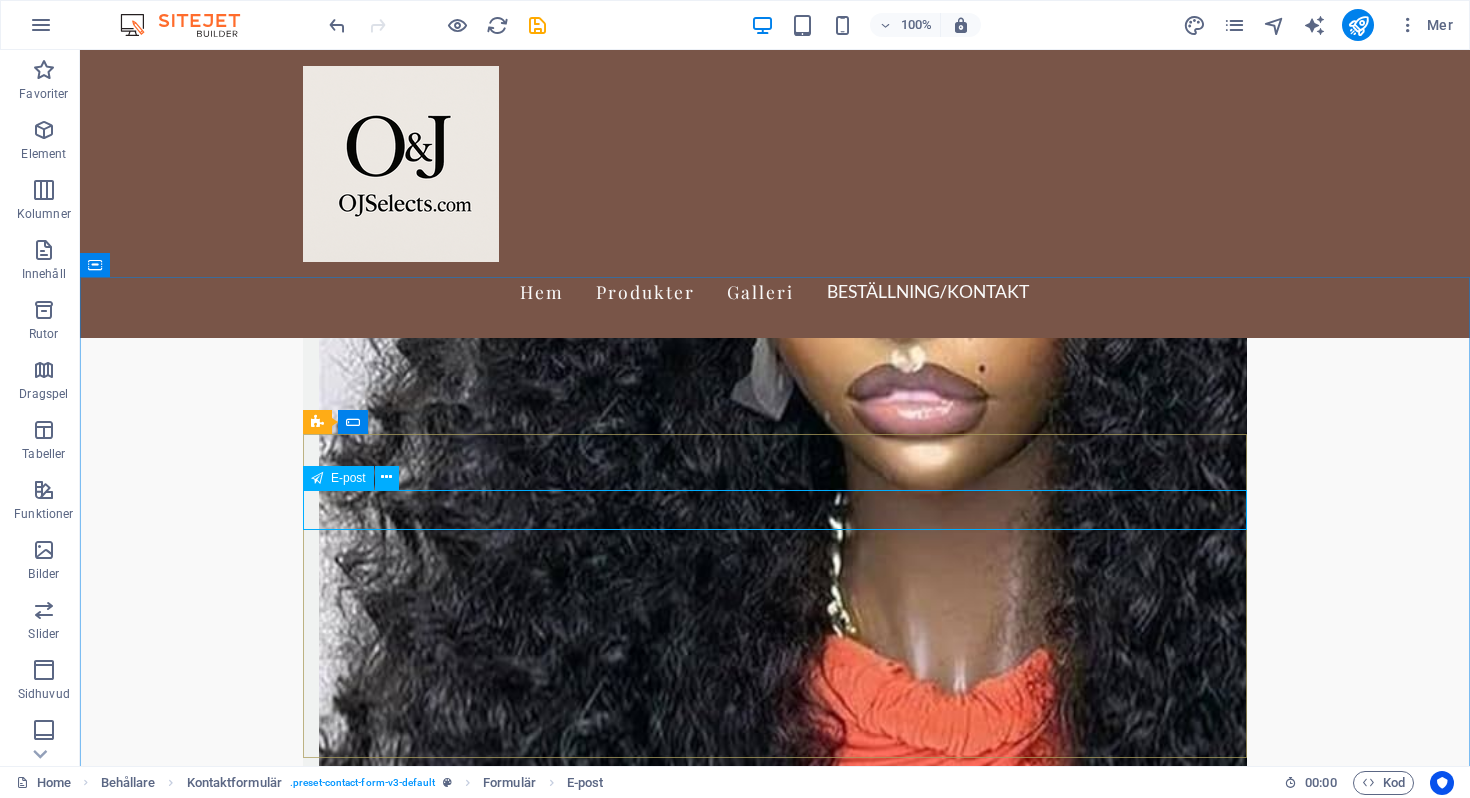 click on "E-post" at bounding box center (348, 478) 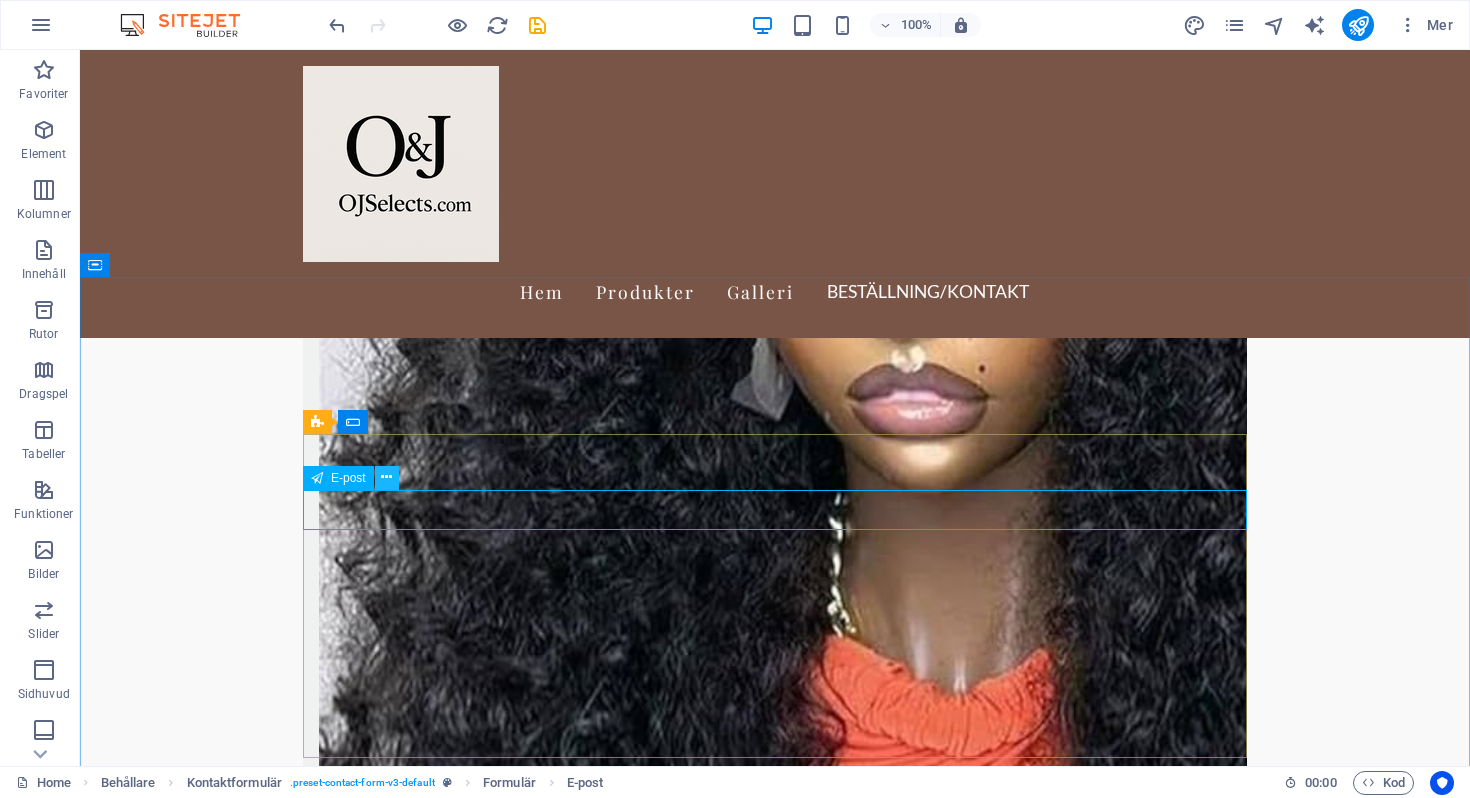 click at bounding box center (386, 477) 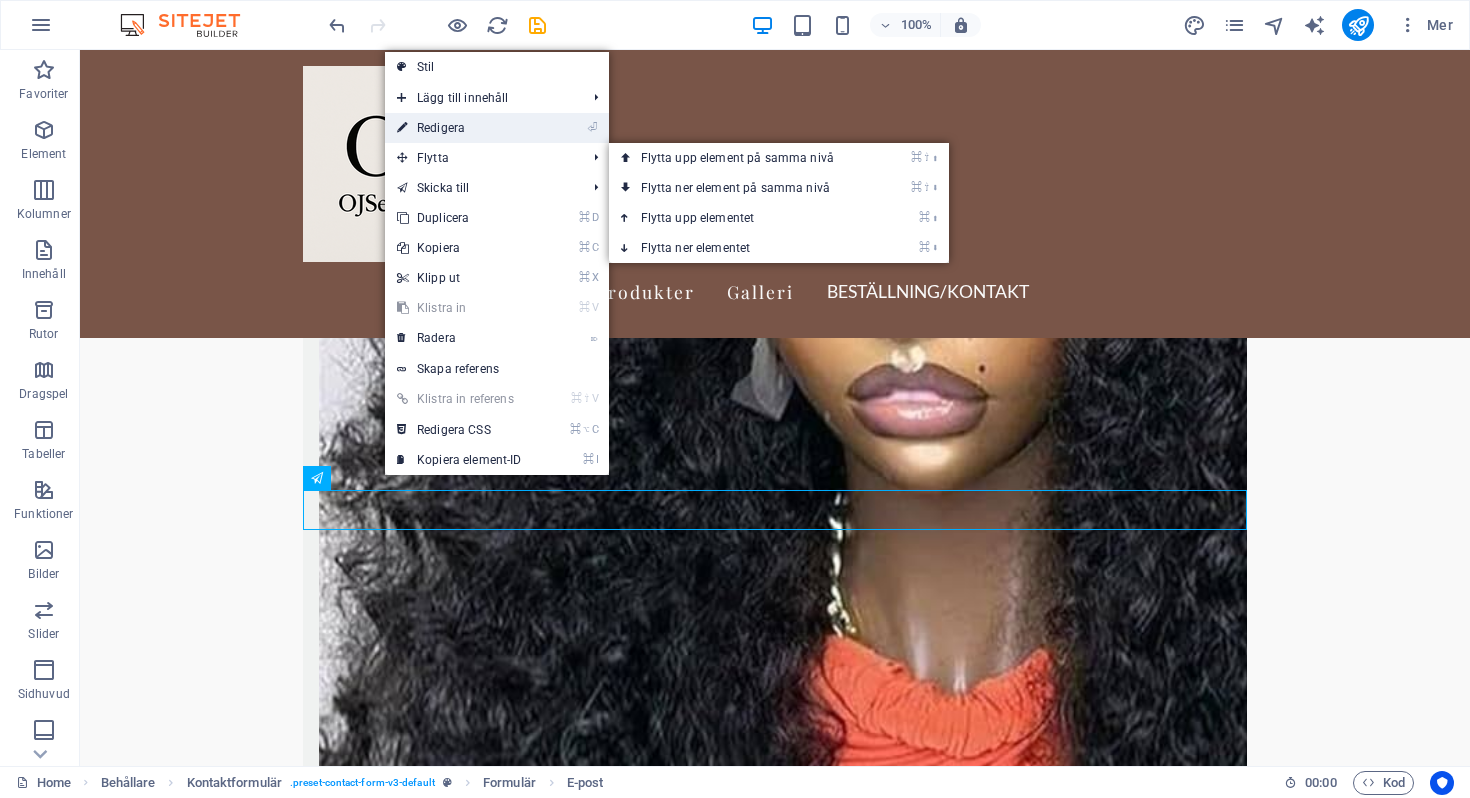 click on "⏎  Redigera" at bounding box center (459, 128) 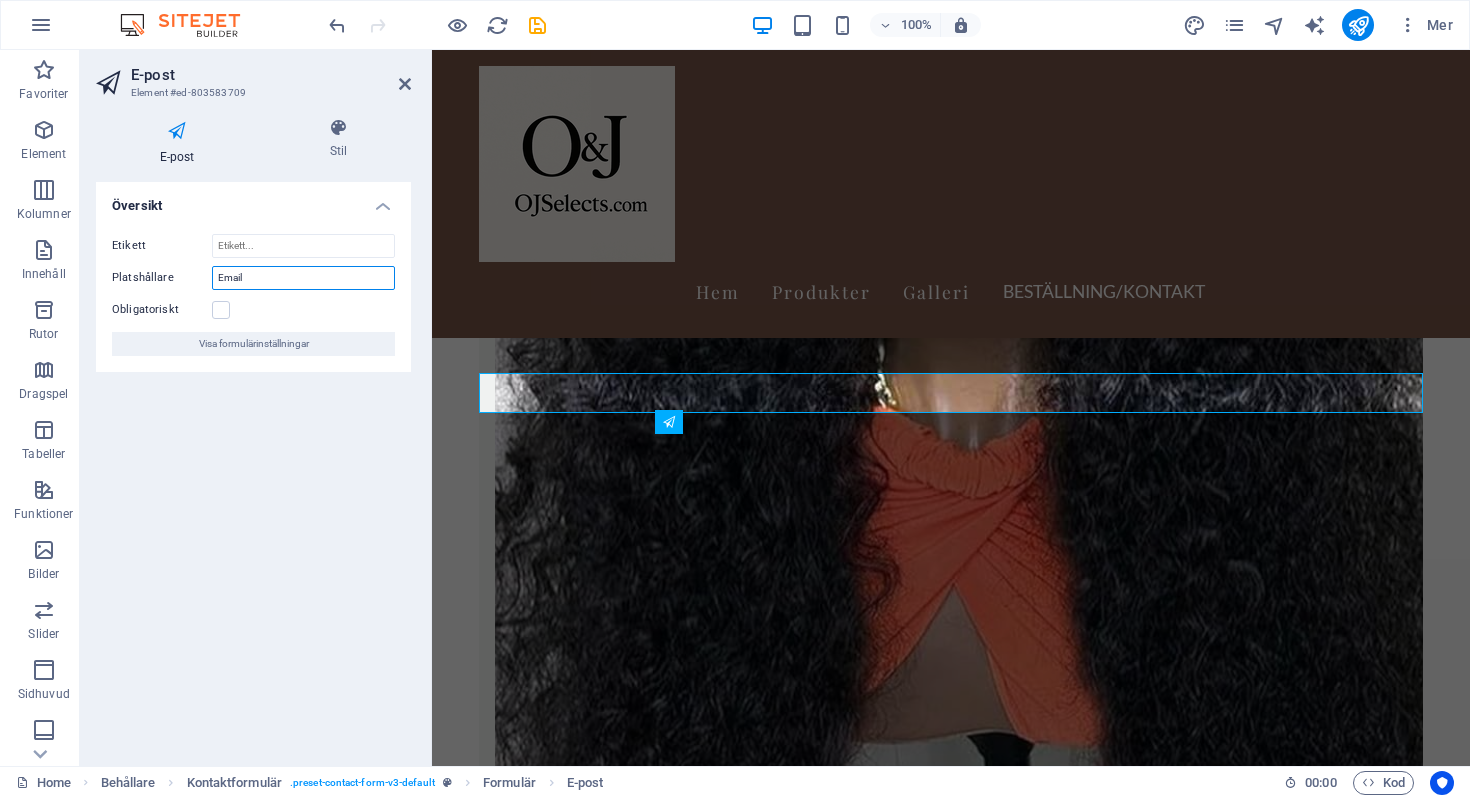 click on "Email" at bounding box center [303, 278] 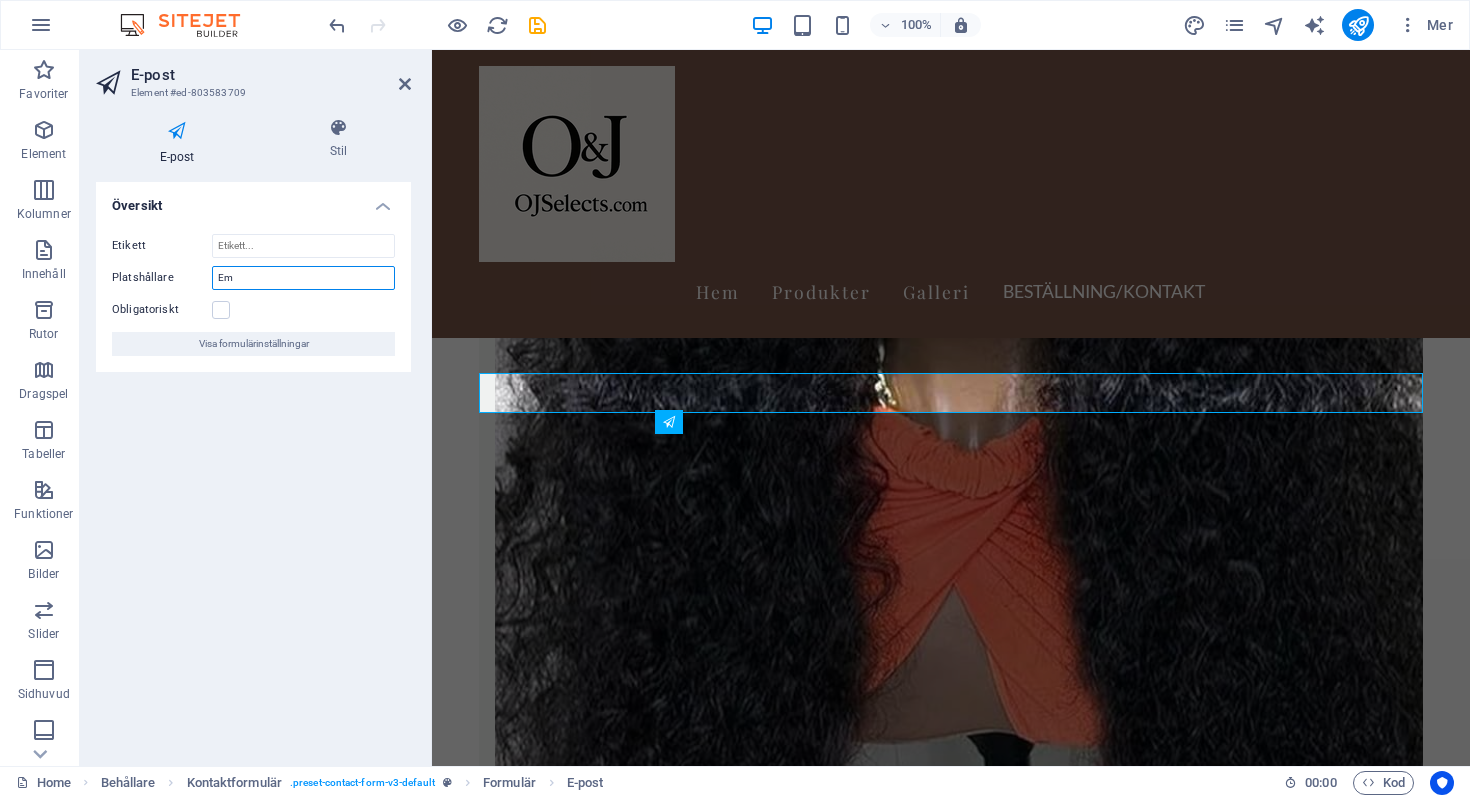 type on "E" 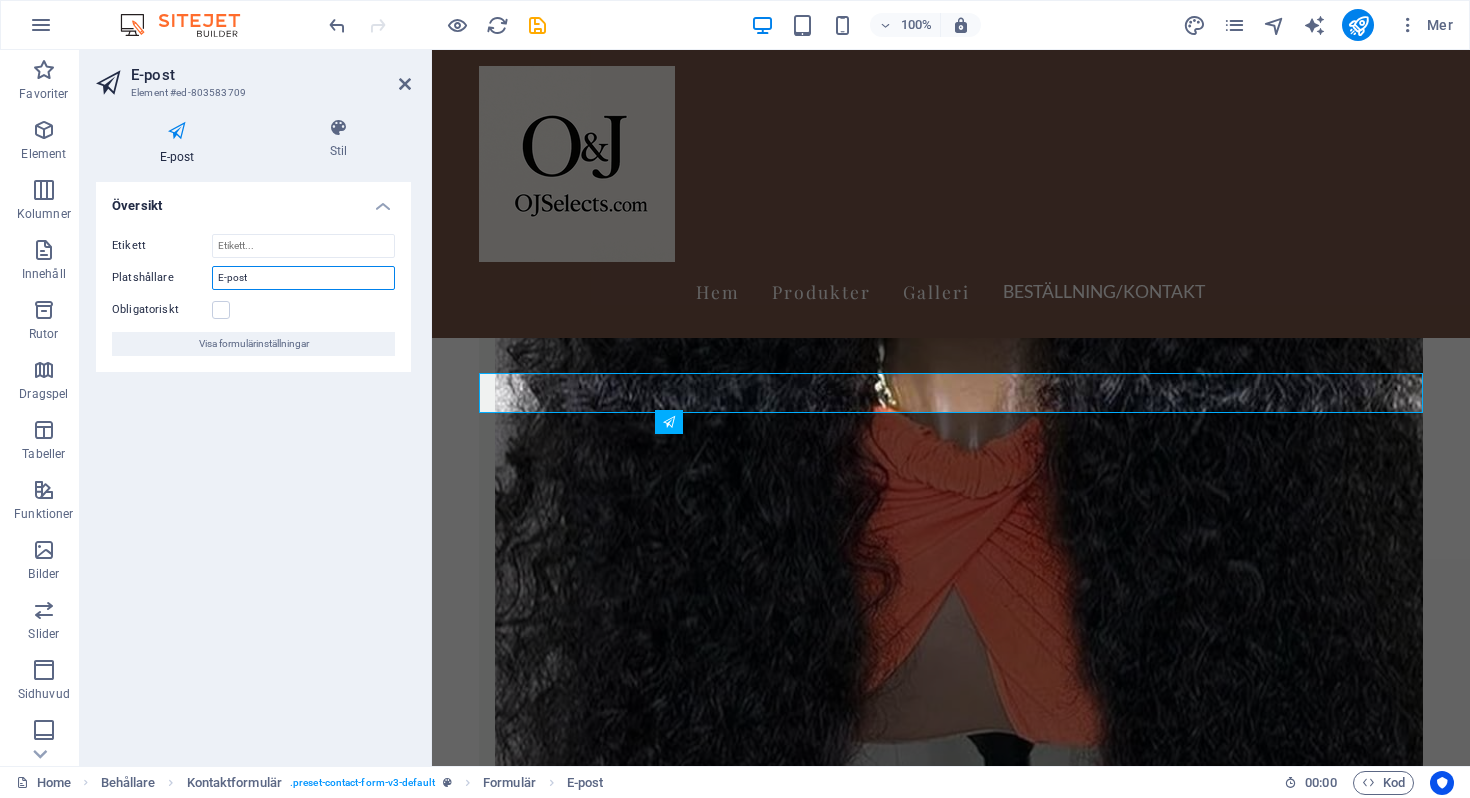 type on "E-post" 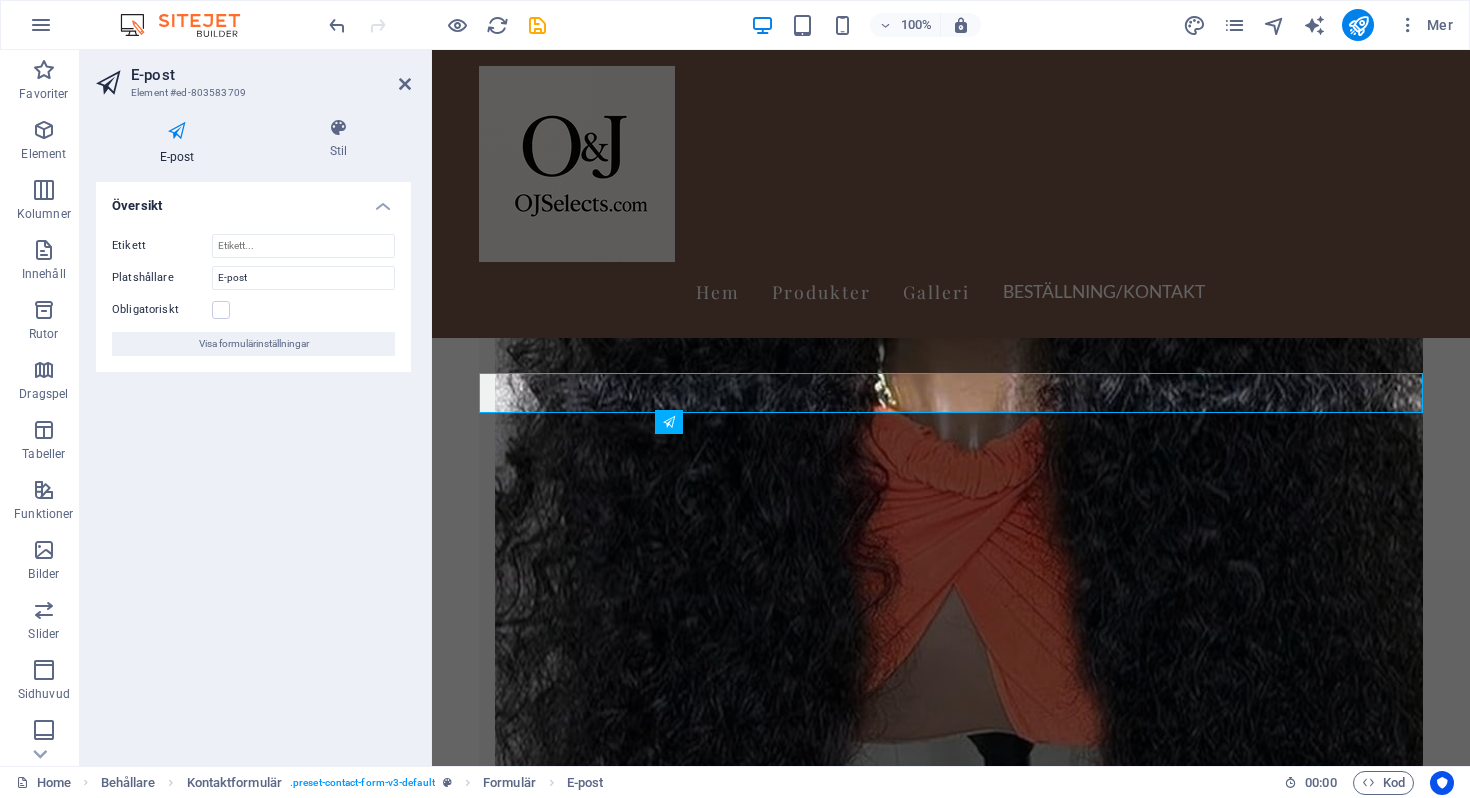 click on "Översikt Etikett Platshållare E-post Obligatoriskt Visa formulärinställningar" at bounding box center (253, 466) 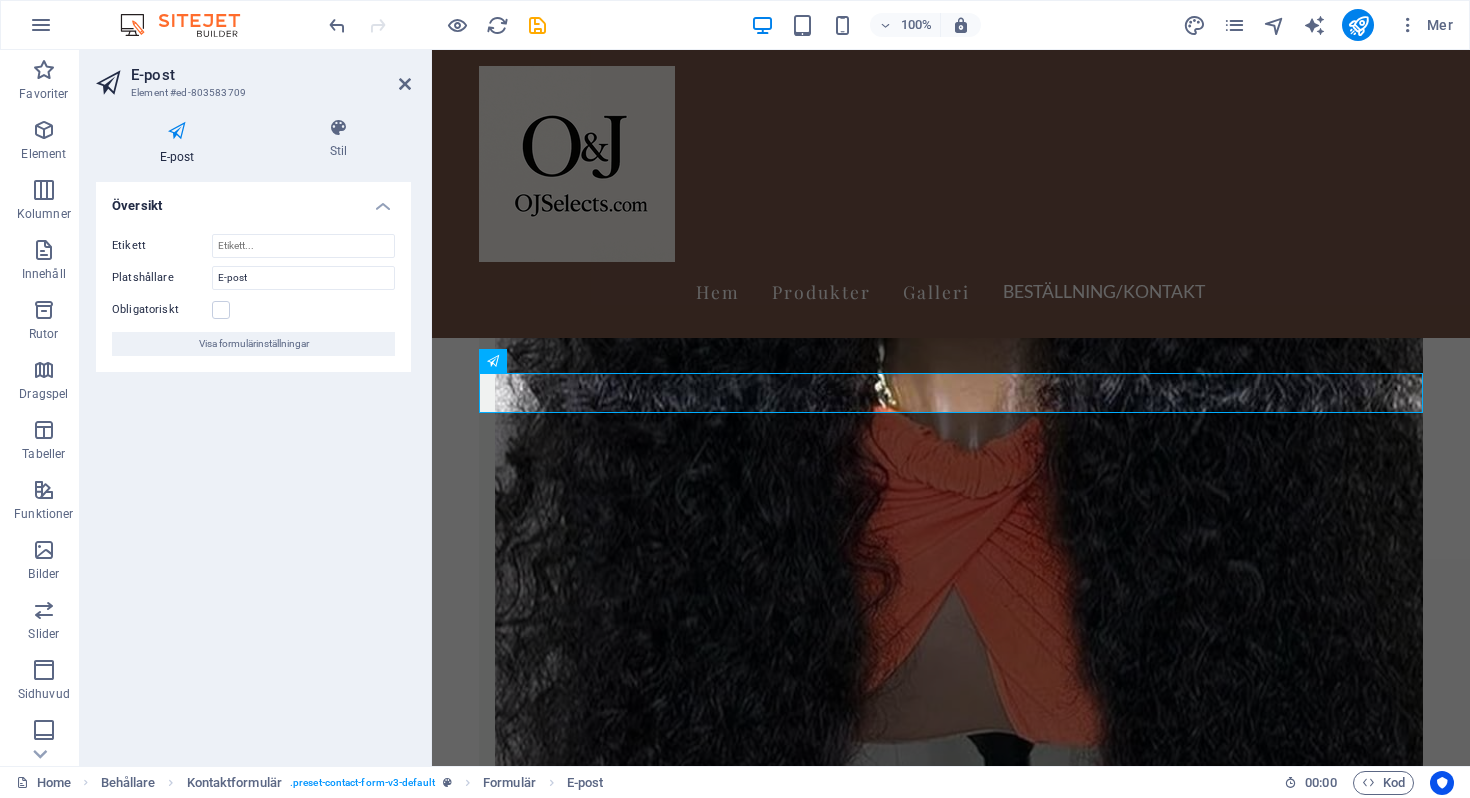 click on "Översikt Etikett Platshållare E-post Obligatoriskt Visa formulärinställningar" at bounding box center [253, 466] 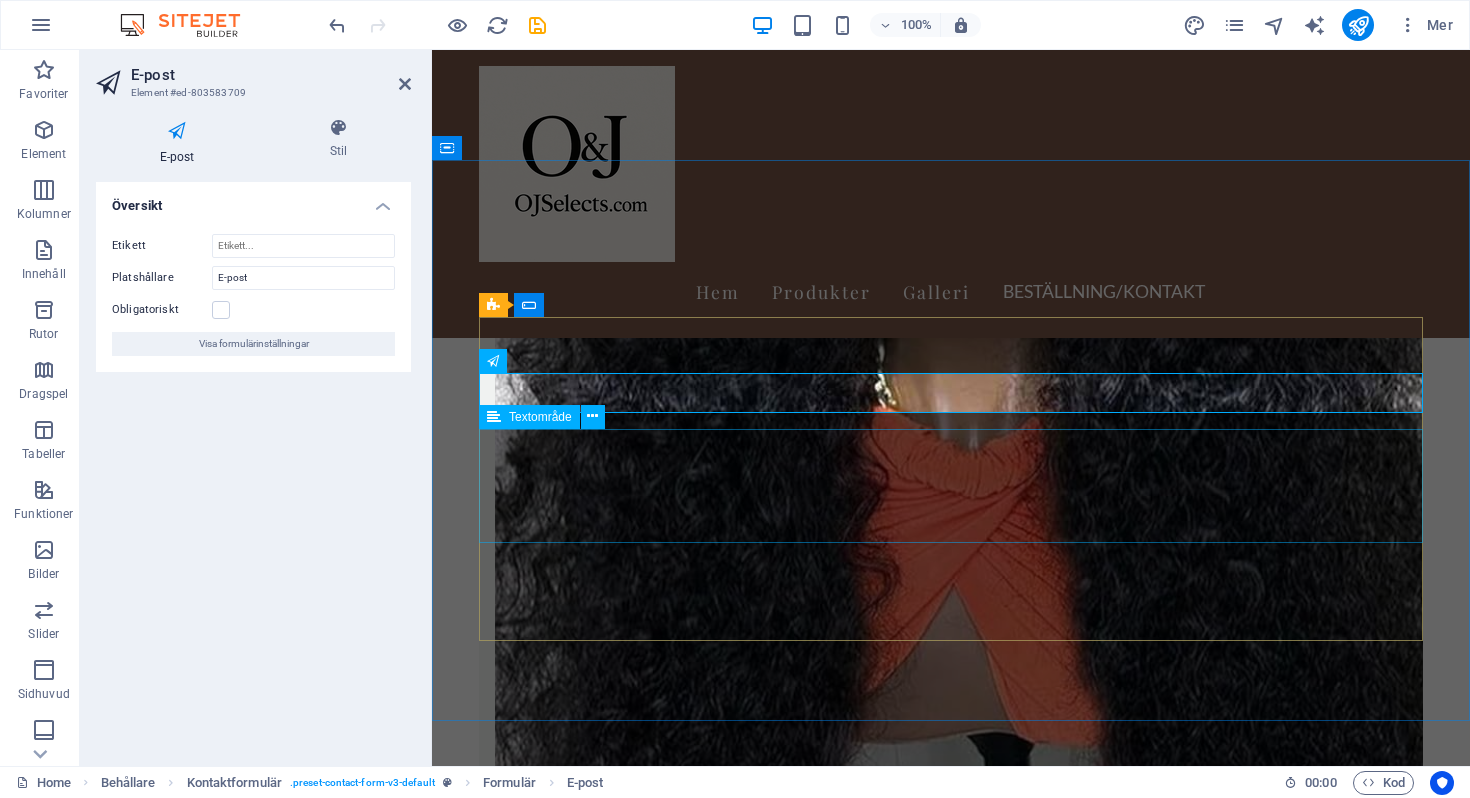 click at bounding box center [951, 5203] 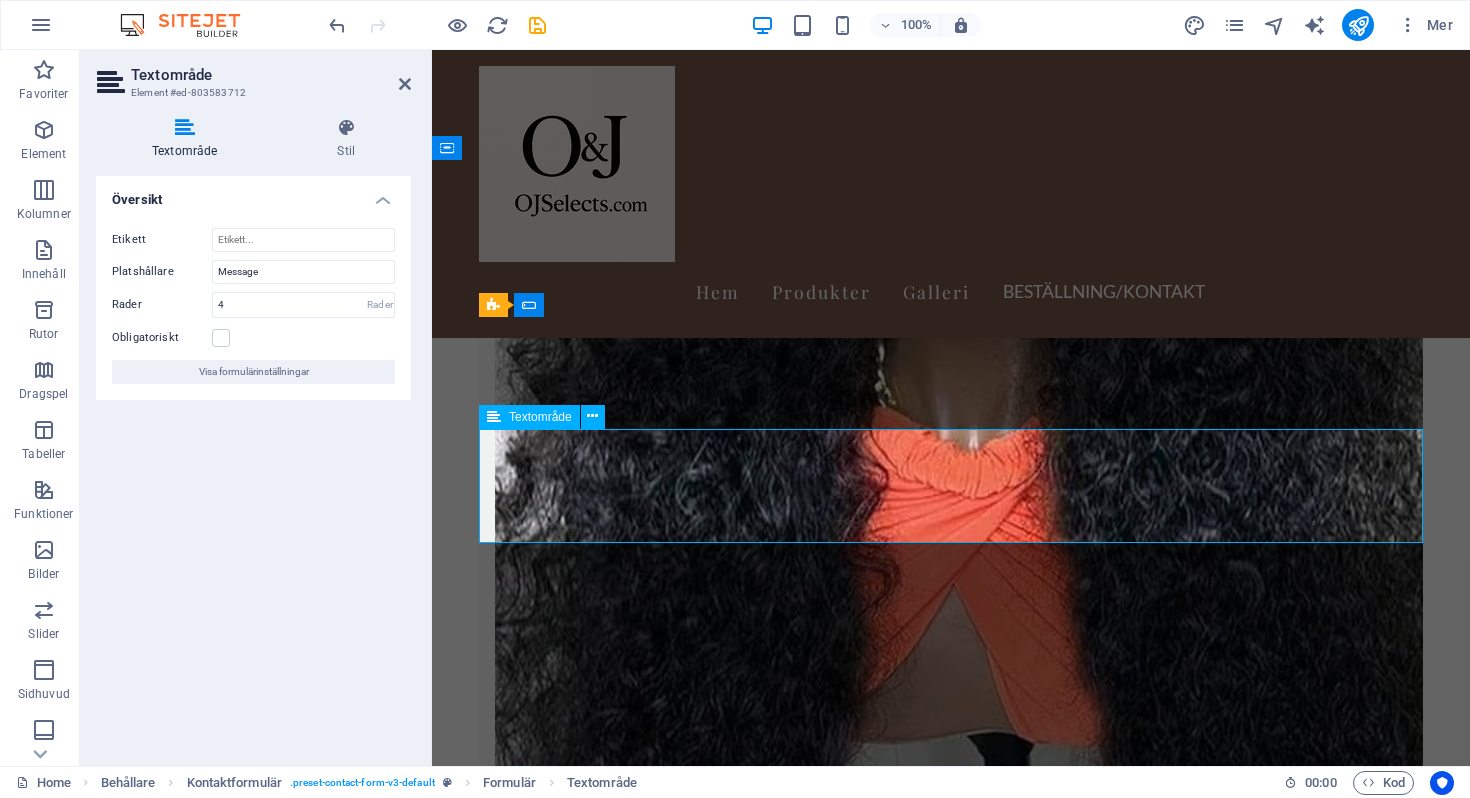 click at bounding box center [629, 5200] 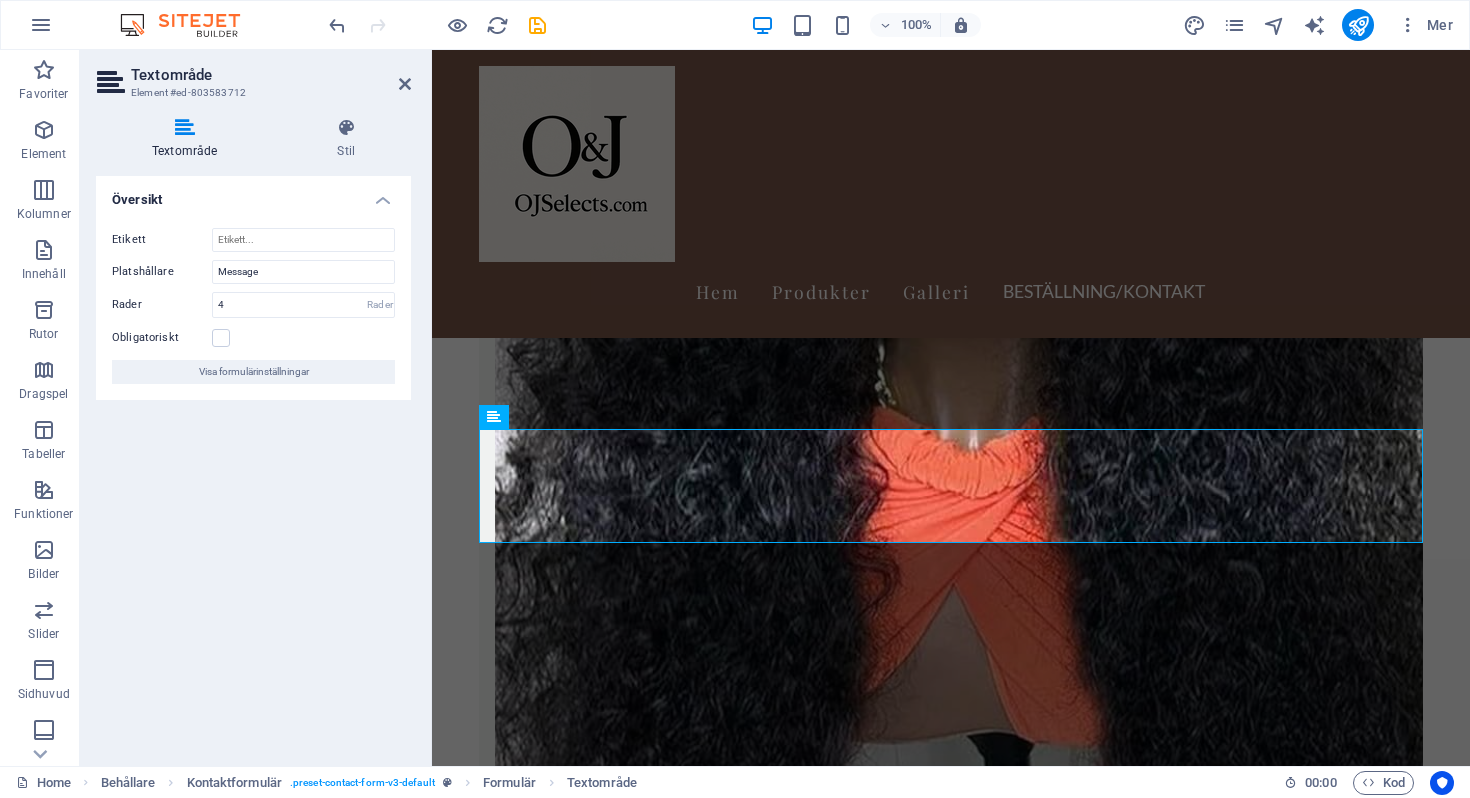 click on "Etikett Platshållare Message Rader 4 Rader Obligatoriskt Visa formulärinställningar" at bounding box center [253, 306] 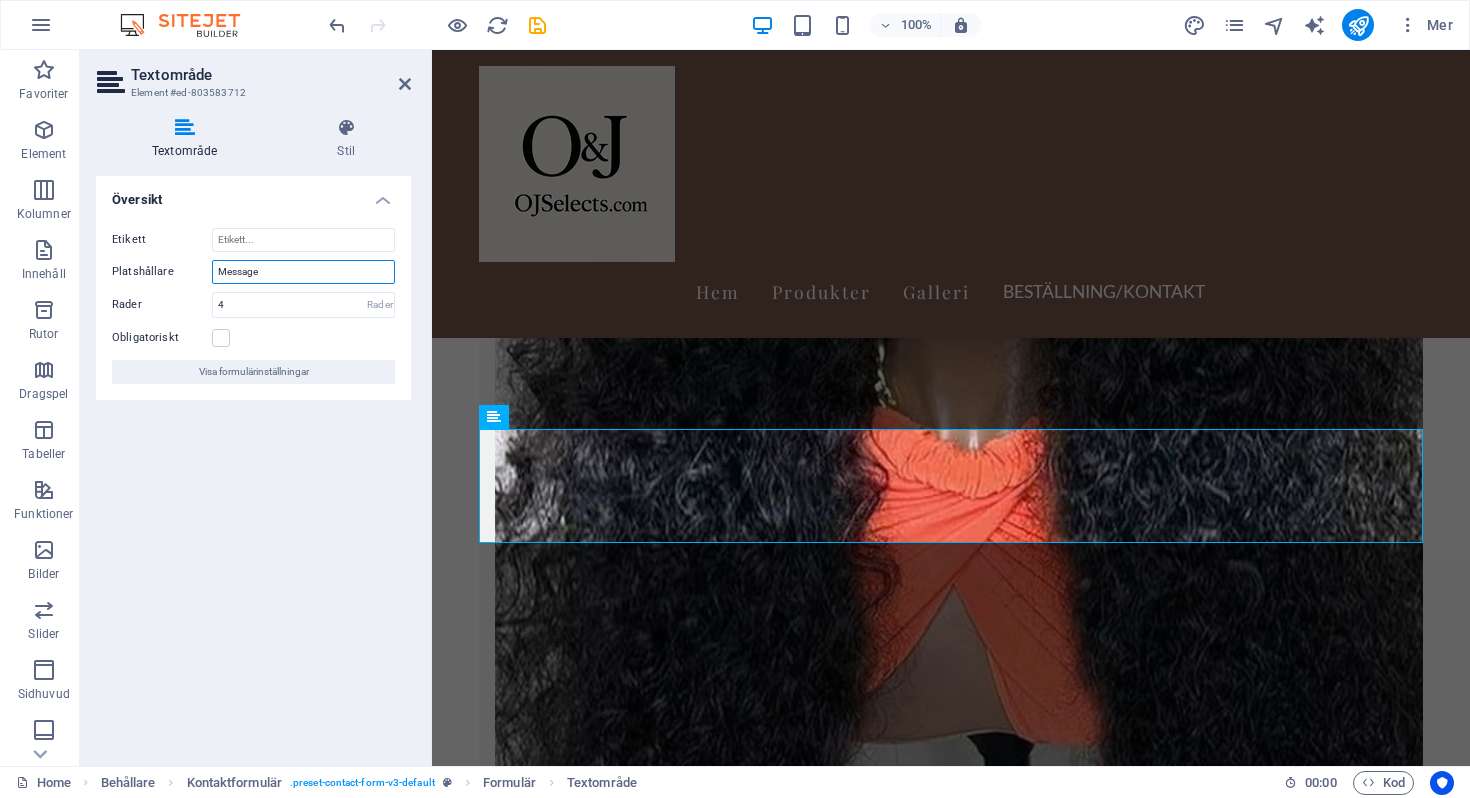 click on "Message" at bounding box center (303, 272) 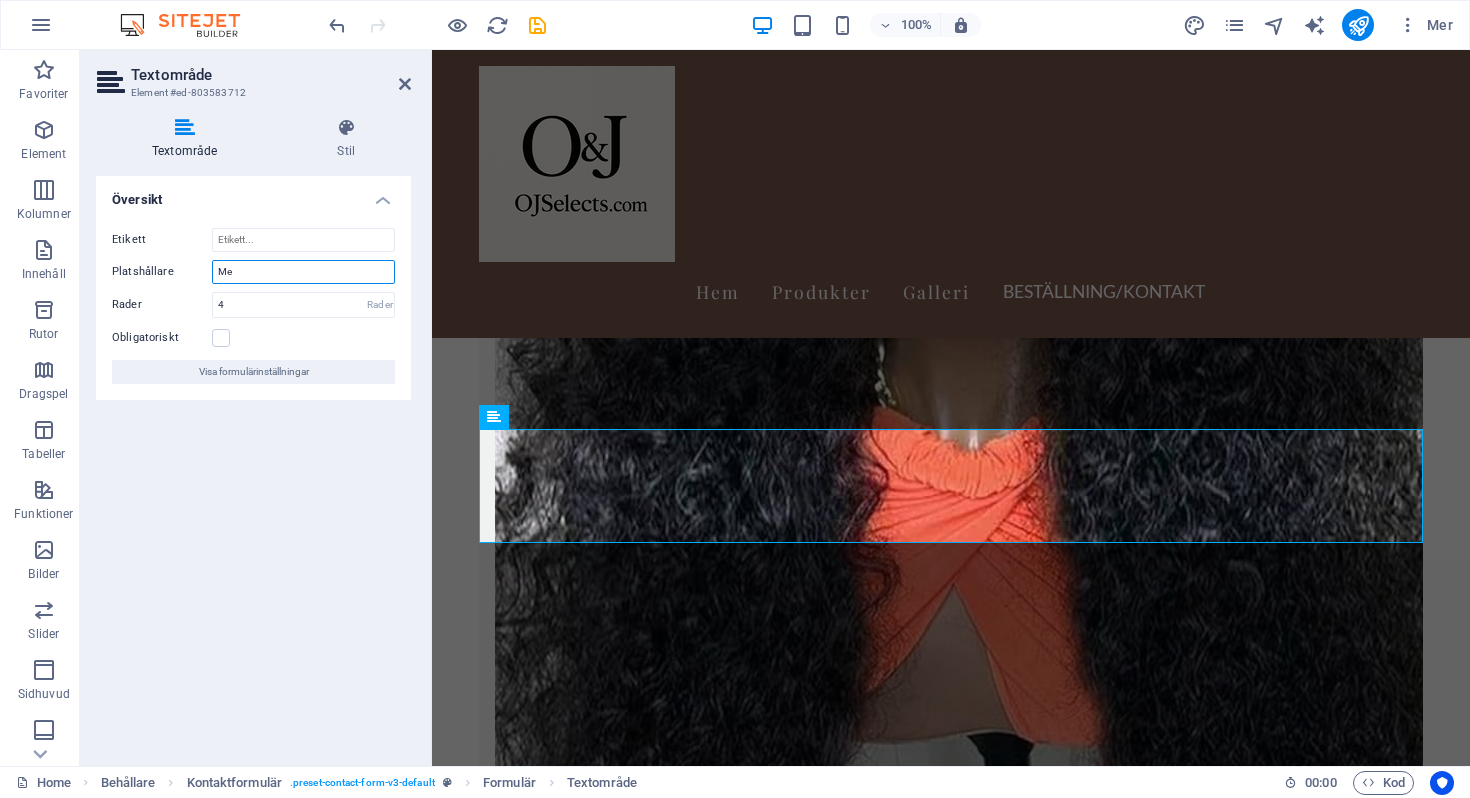 type on "M" 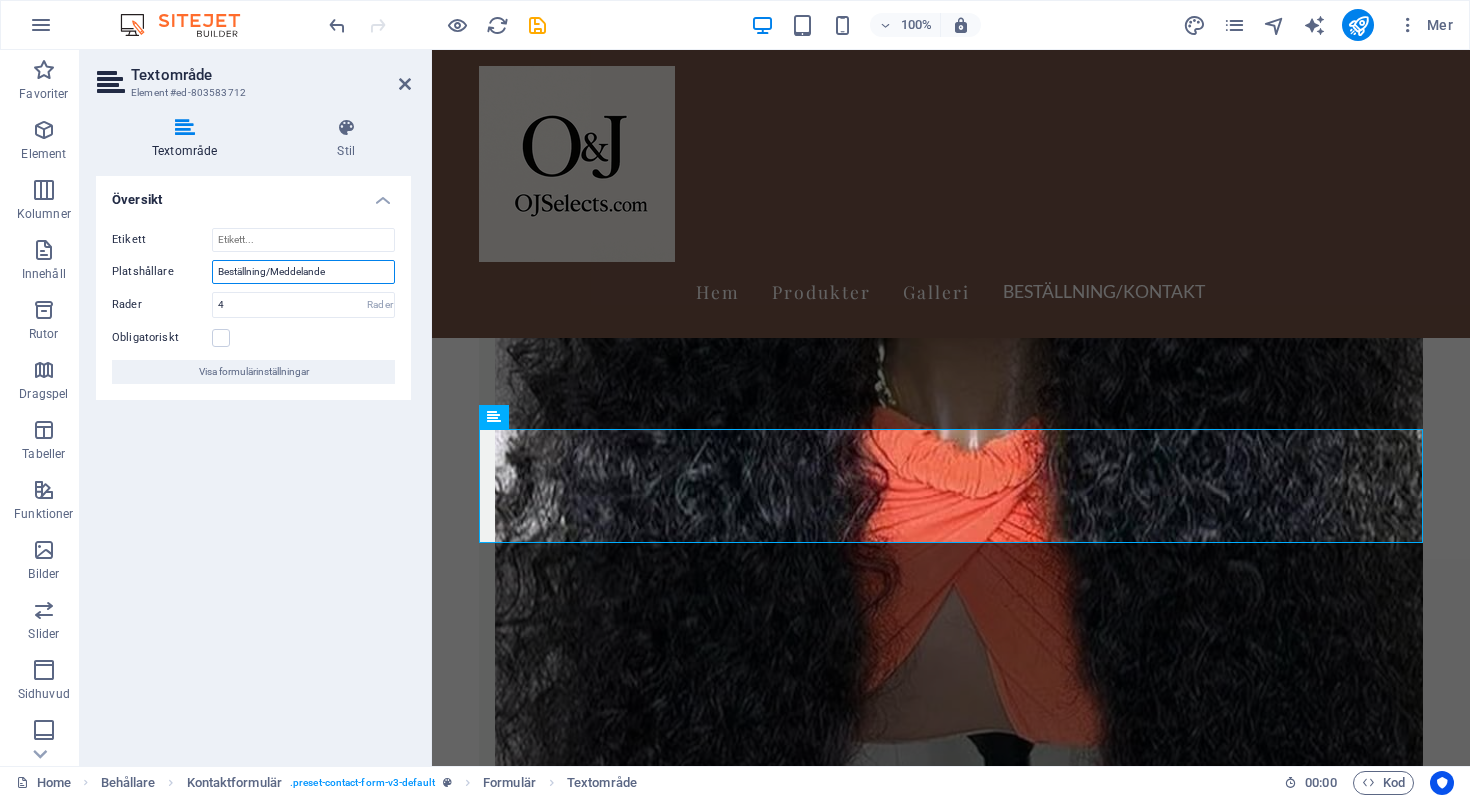 type on "Beställning/Meddelande" 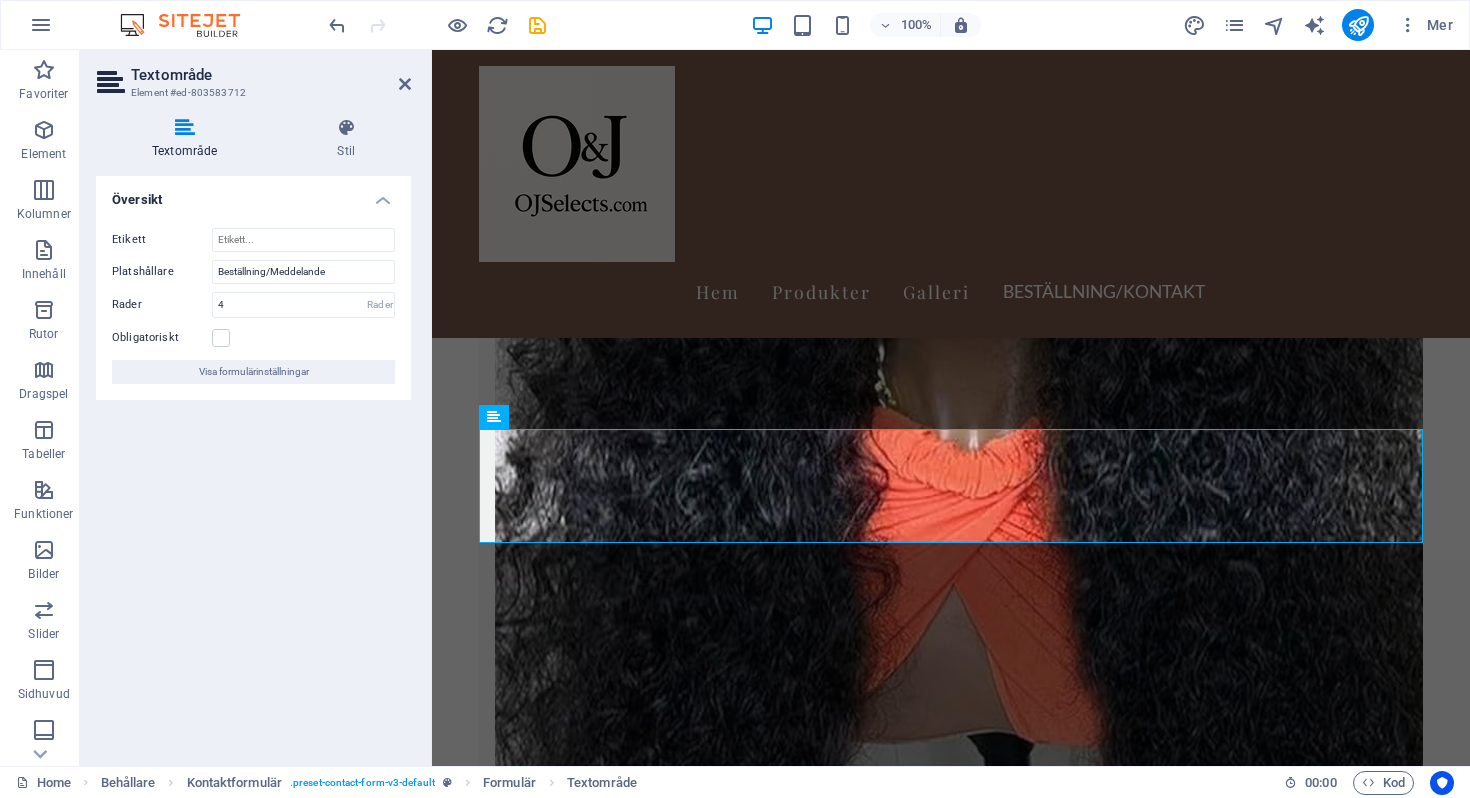 click on "Översikt Etikett Platshållare Beställning/Meddelande Rader 4 Rader Obligatoriskt Visa formulärinställningar" at bounding box center [253, 463] 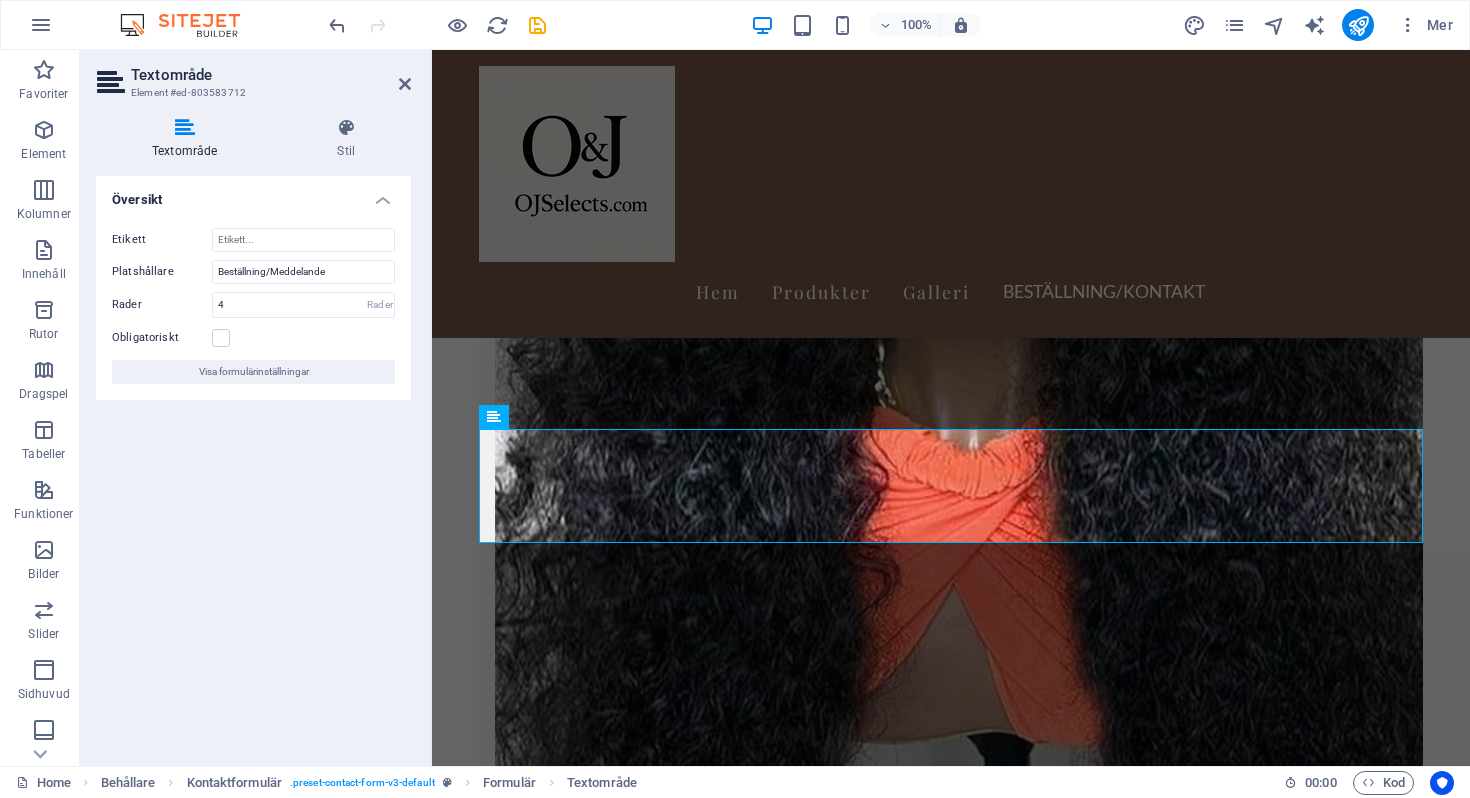 click on "Översikt Etikett Platshållare Beställning/Meddelande Rader 4 Rader Obligatoriskt Visa formulärinställningar" at bounding box center [253, 463] 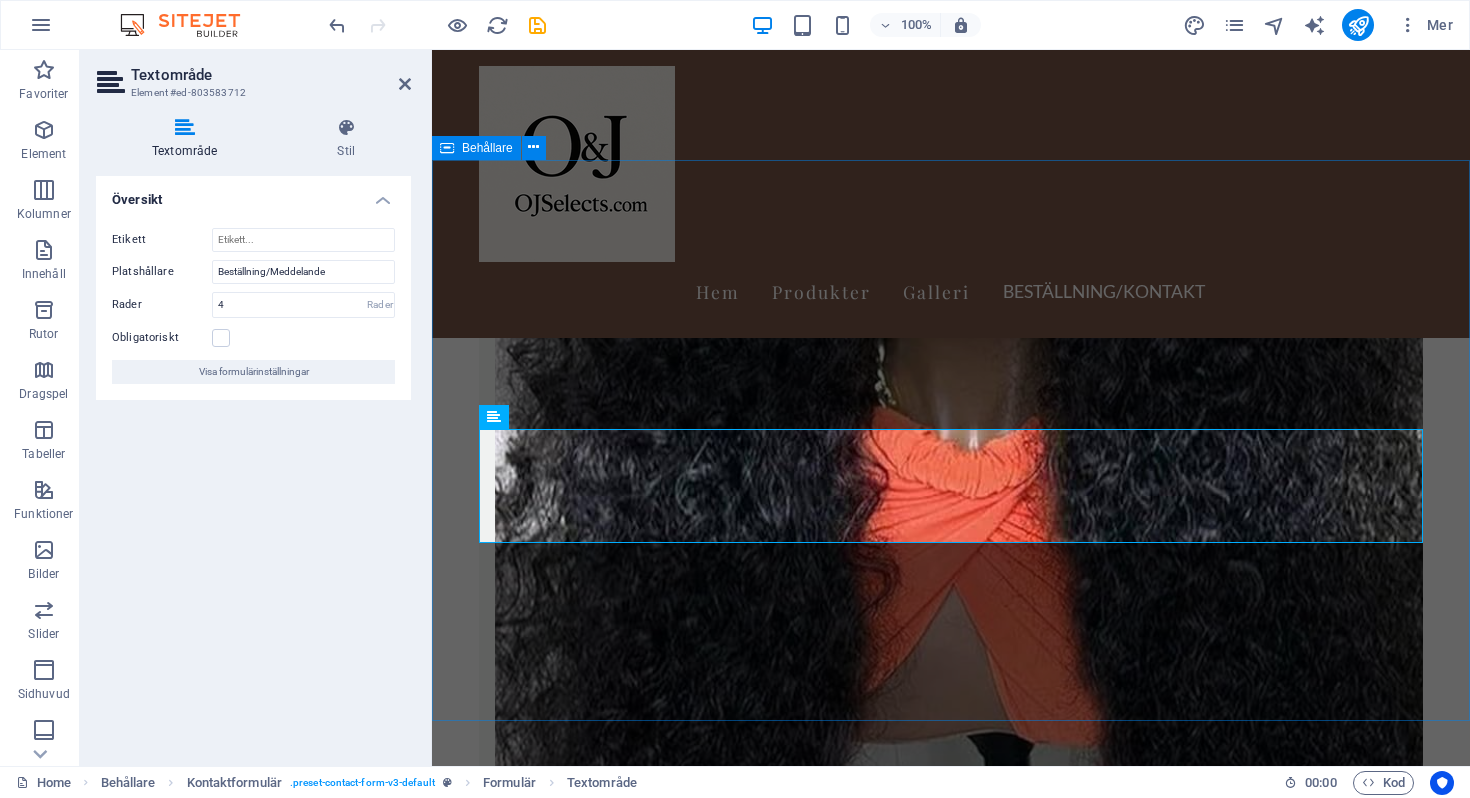 click on "BESTÄLLNING/KONTAKT Namn Mobil   I have read and understand the privacy policy. Oläslig? Ladda ny Skicka Meddelande" at bounding box center [951, 5155] 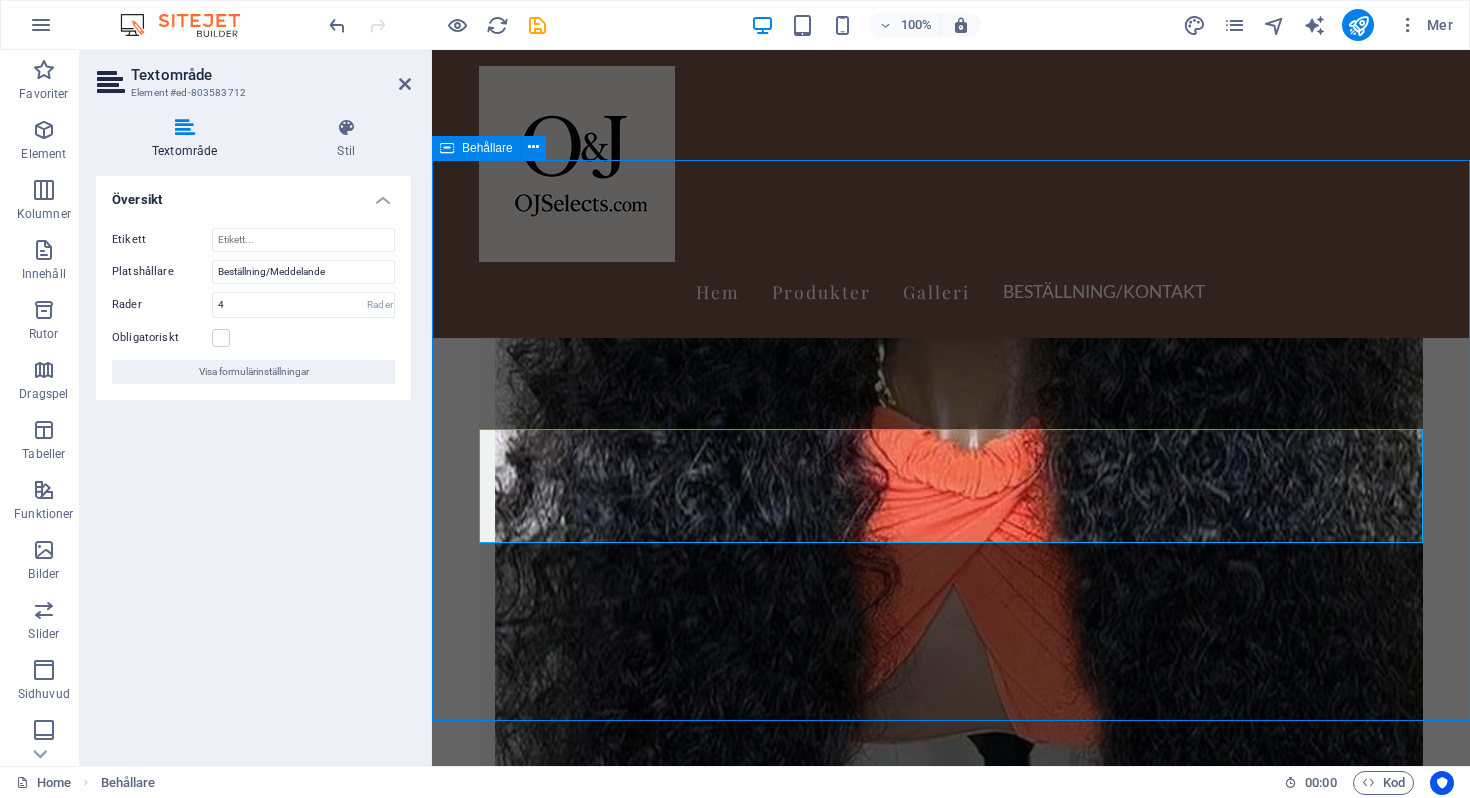 click on "BESTÄLLNING/KONTAKT Namn Mobil   I have read and understand the privacy policy. Oläslig? Ladda ny Skicka Meddelande" at bounding box center [951, 5155] 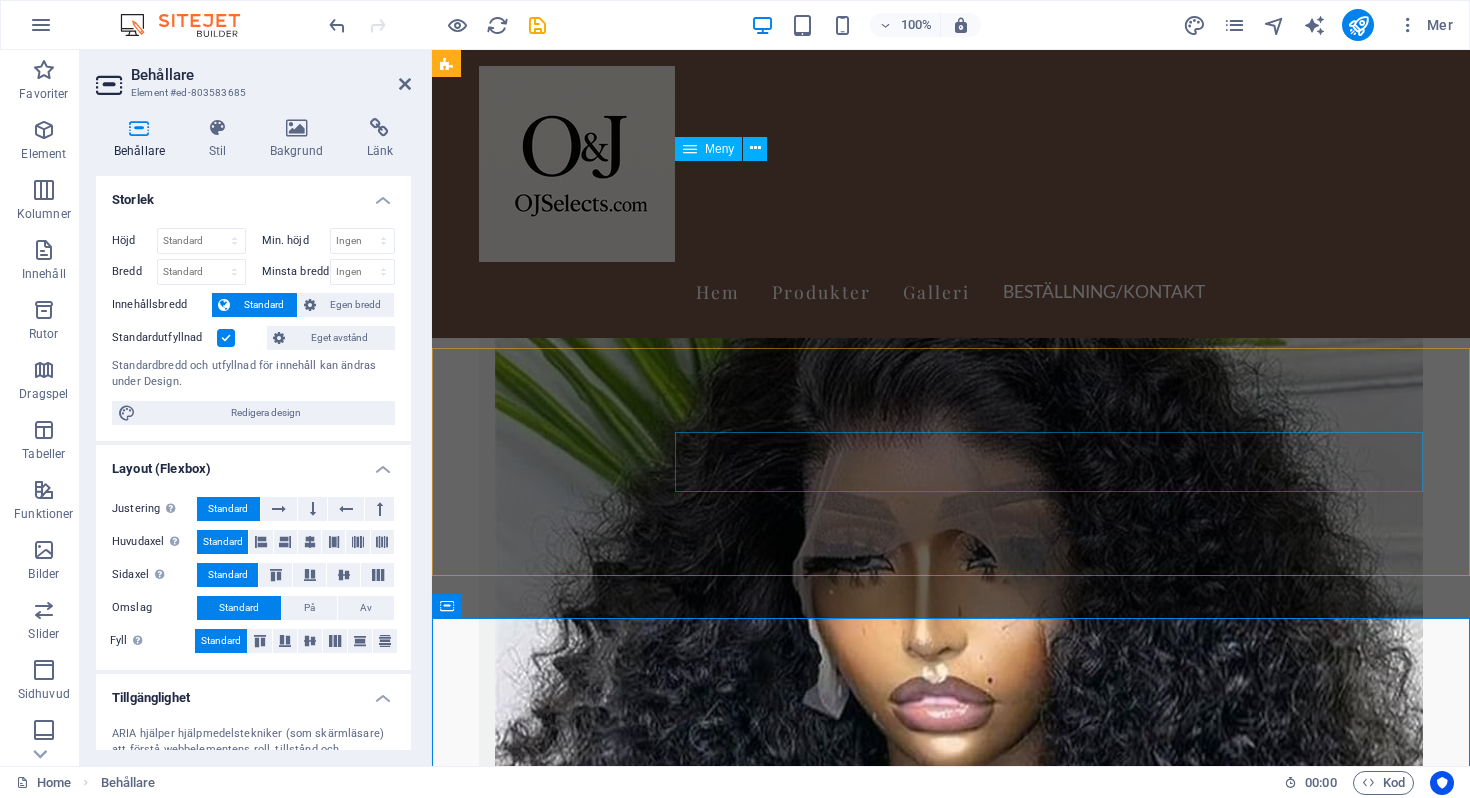 scroll, scrollTop: 1440, scrollLeft: 0, axis: vertical 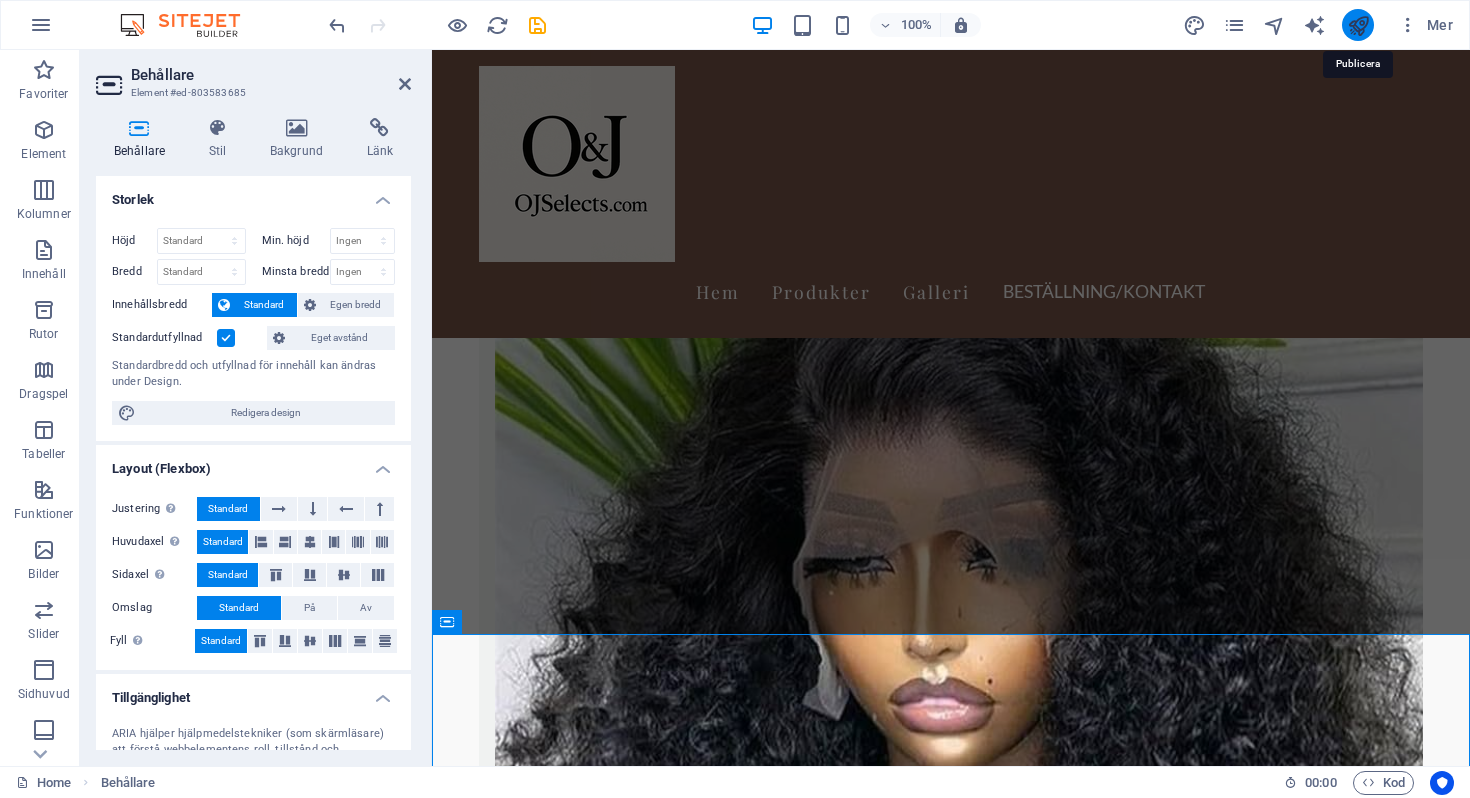 click at bounding box center (1358, 25) 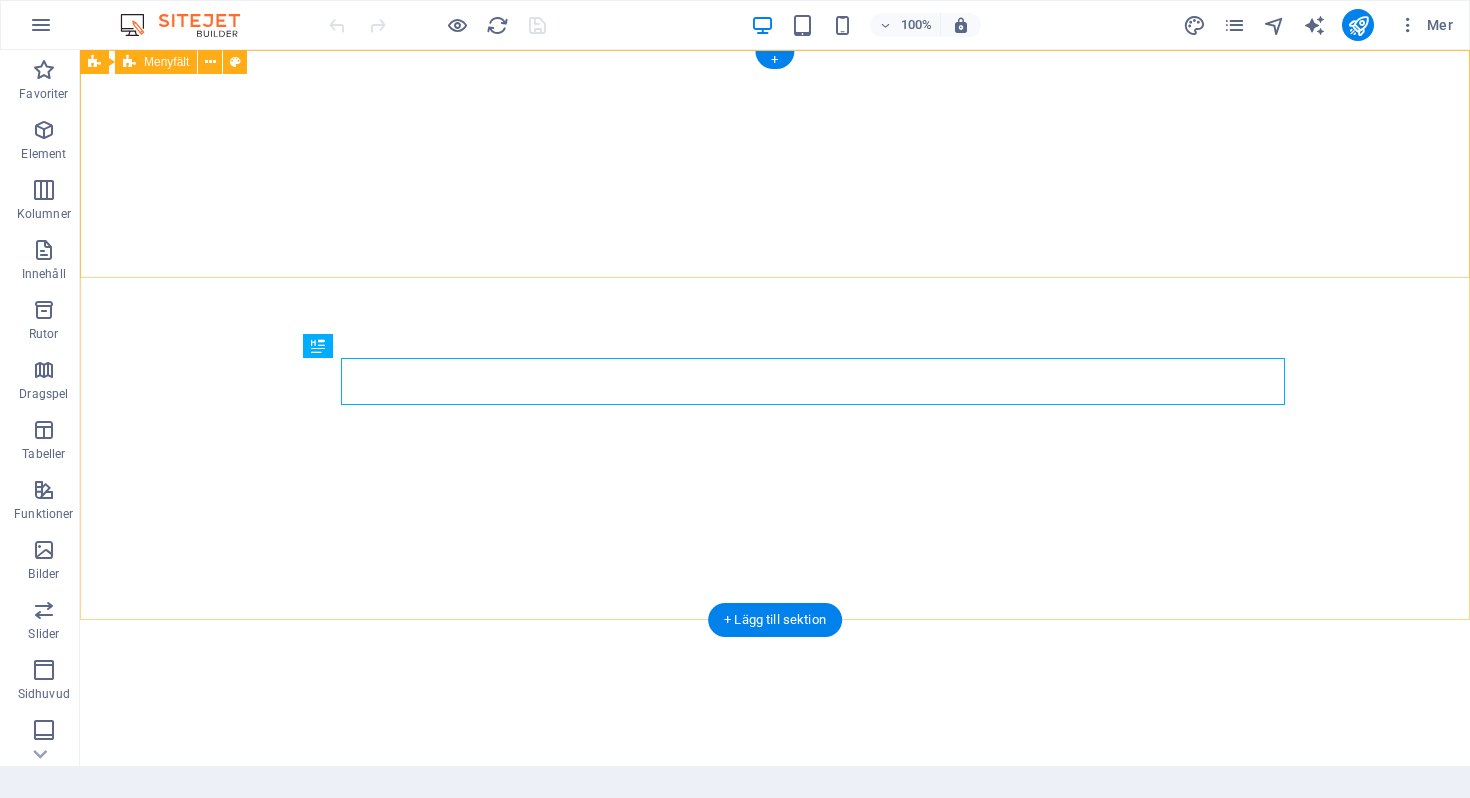 scroll, scrollTop: 0, scrollLeft: 0, axis: both 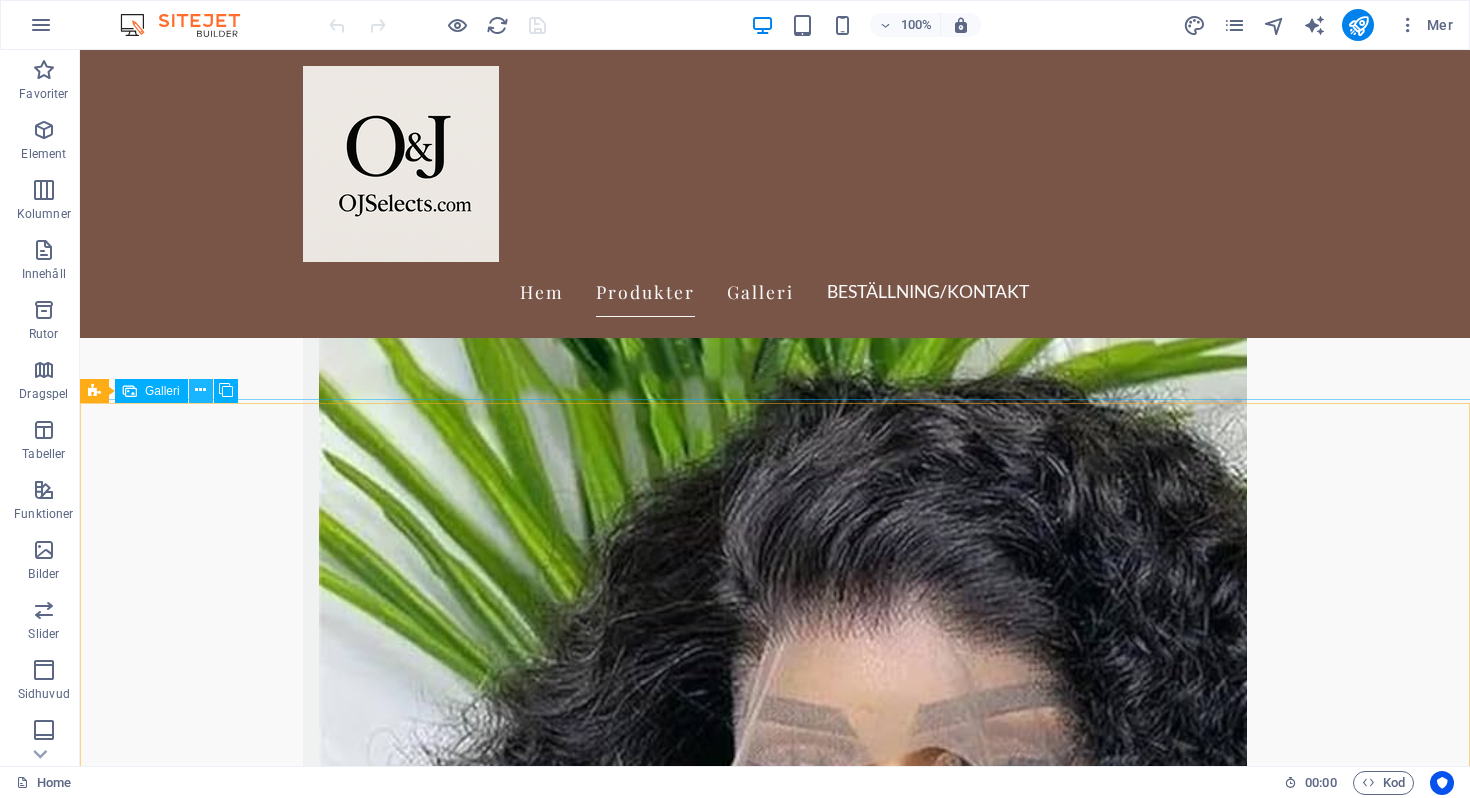click at bounding box center (200, 390) 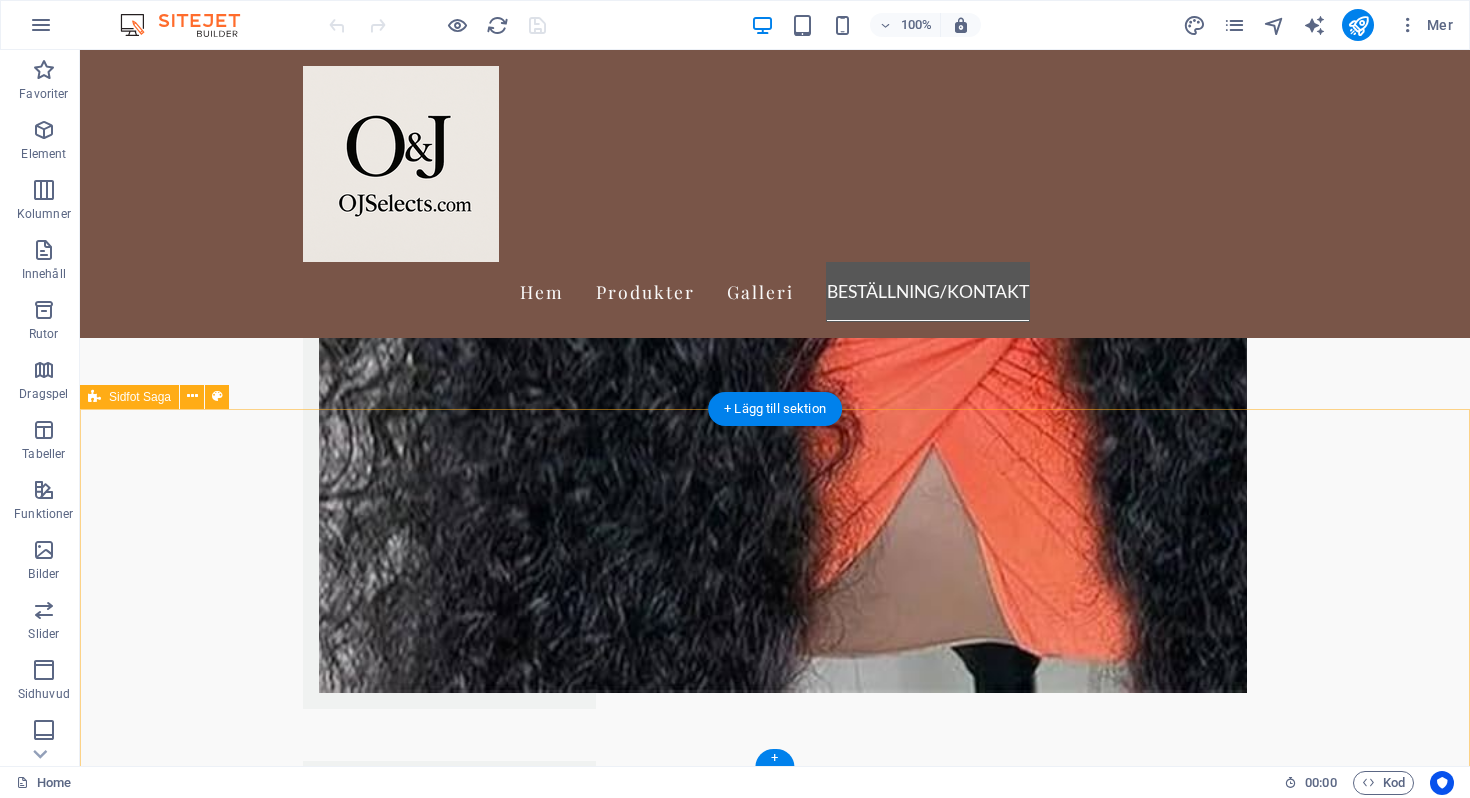 scroll, scrollTop: 2345, scrollLeft: 0, axis: vertical 